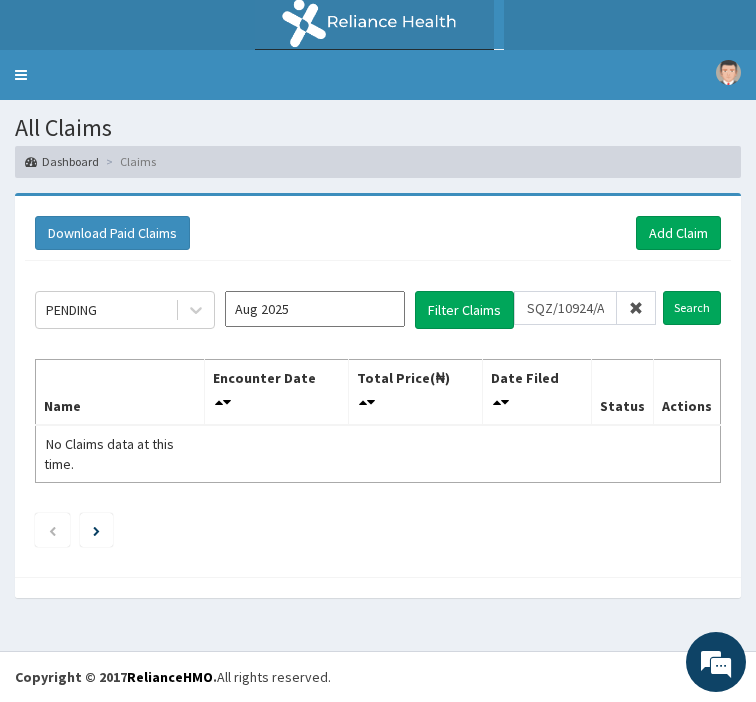 scroll, scrollTop: 0, scrollLeft: 0, axis: both 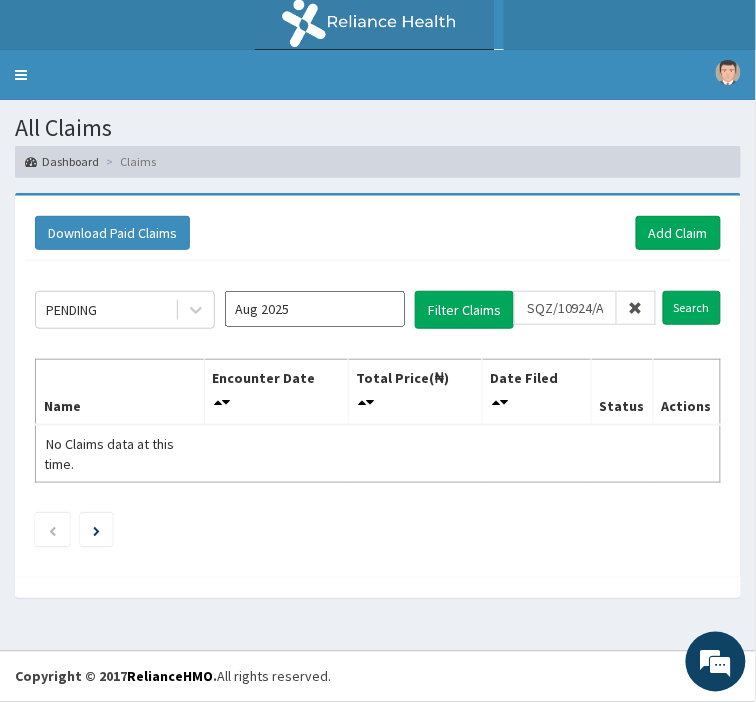 click at bounding box center (636, 308) 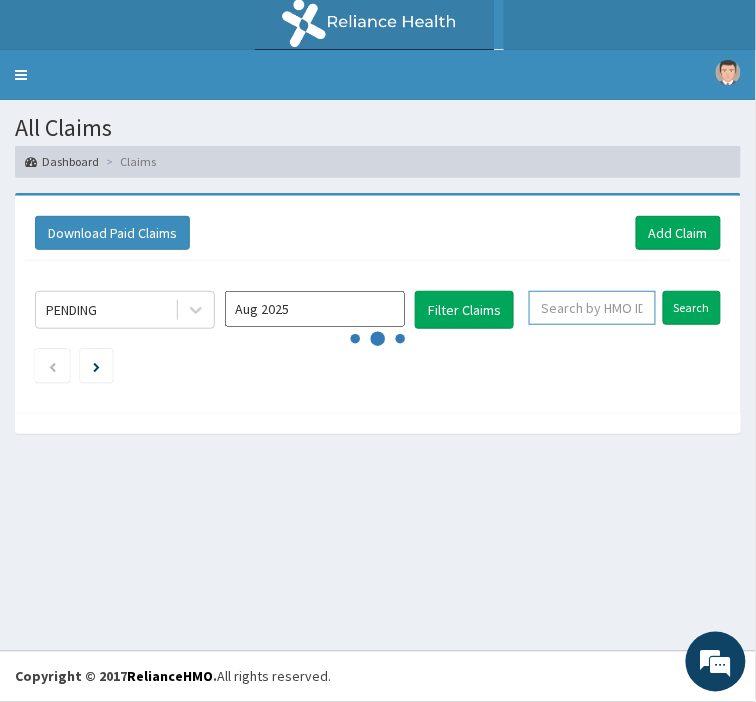 click at bounding box center [592, 308] 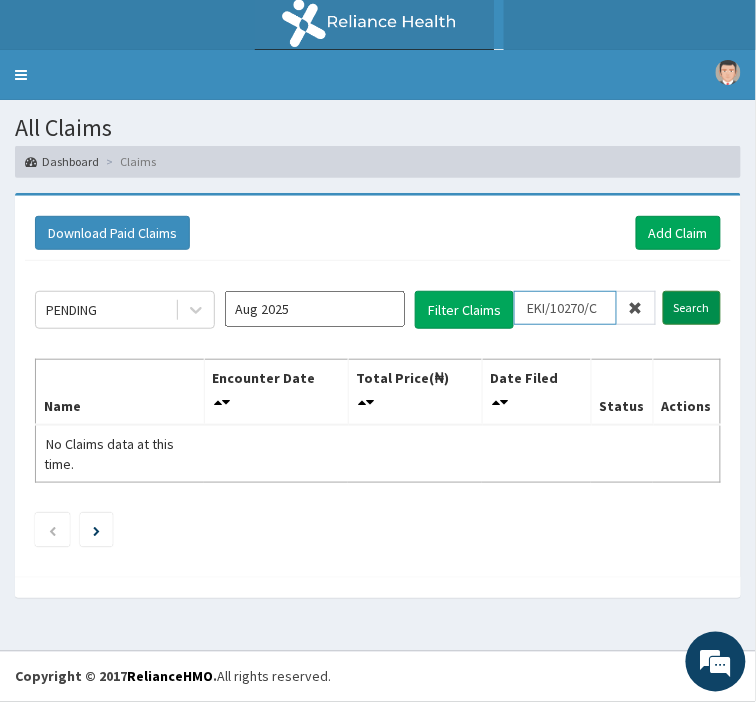 type on "EKI/10270/C" 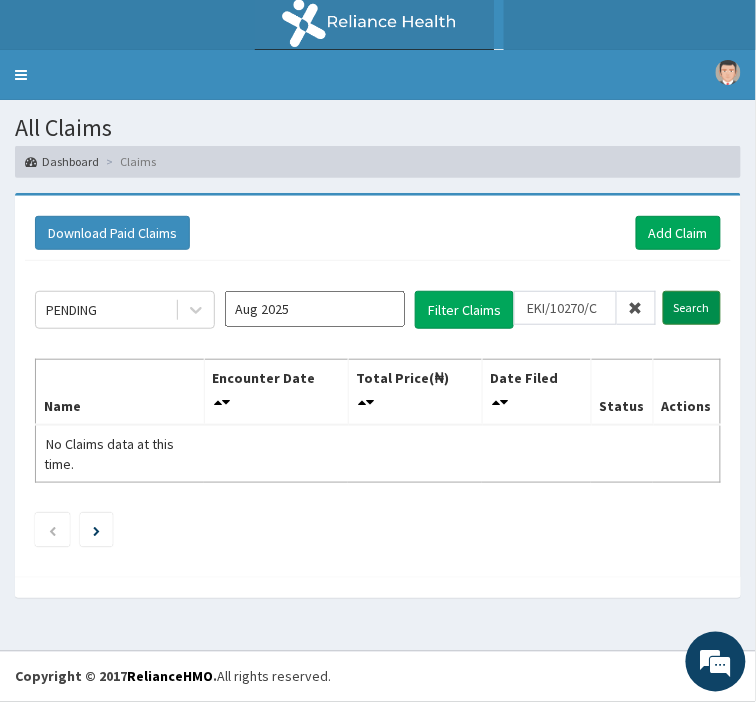click on "Search" at bounding box center [692, 308] 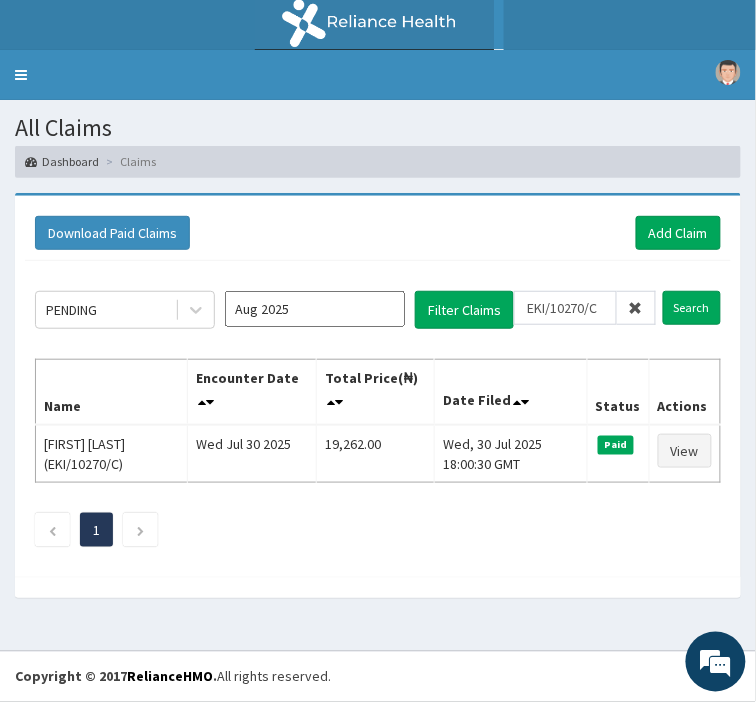 click at bounding box center (636, 308) 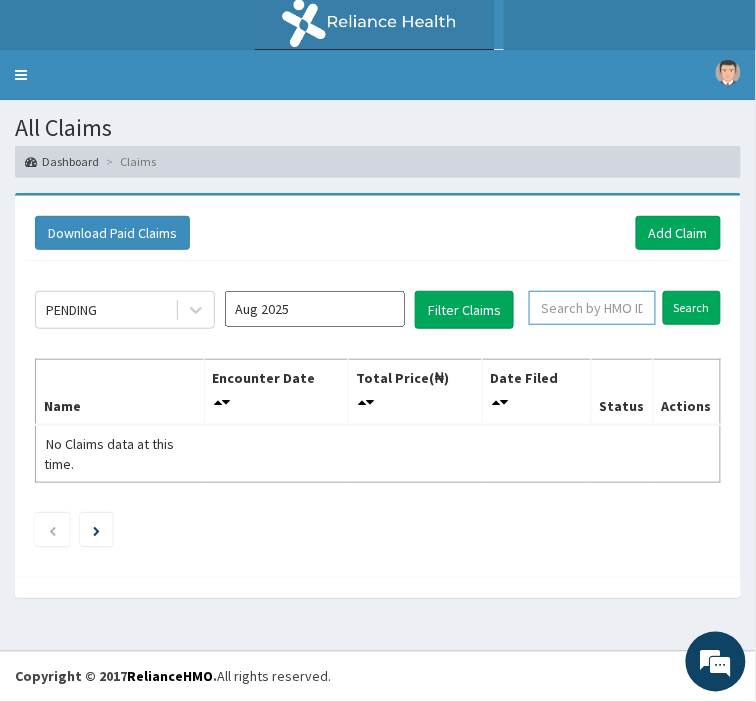 click at bounding box center (592, 308) 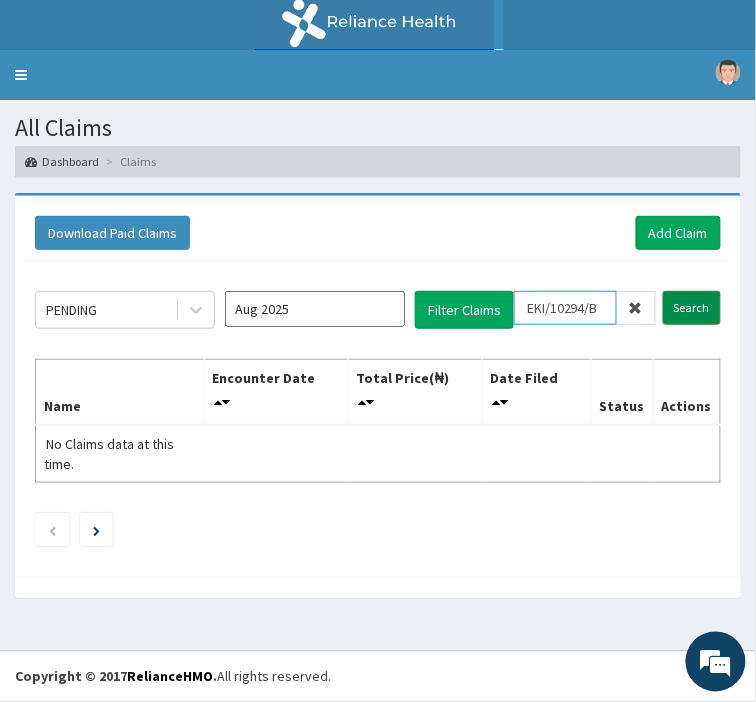 type on "EKI/10294/B" 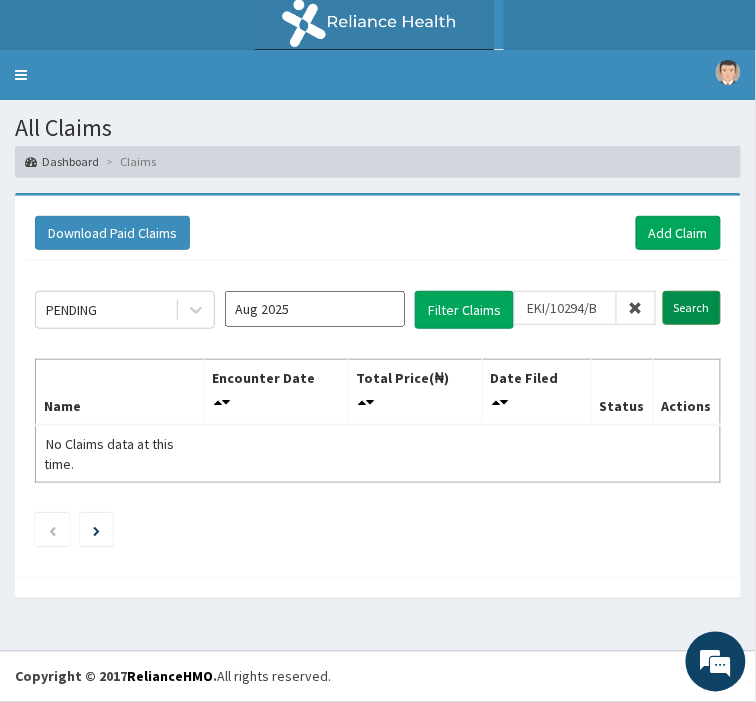 click on "Search" at bounding box center (692, 308) 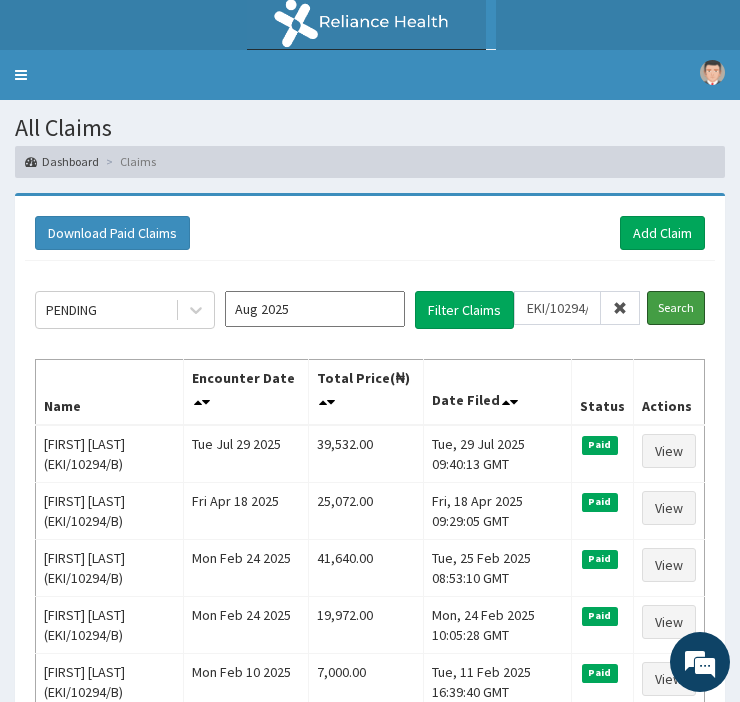 drag, startPoint x: 685, startPoint y: 306, endPoint x: 547, endPoint y: 227, distance: 159.01257 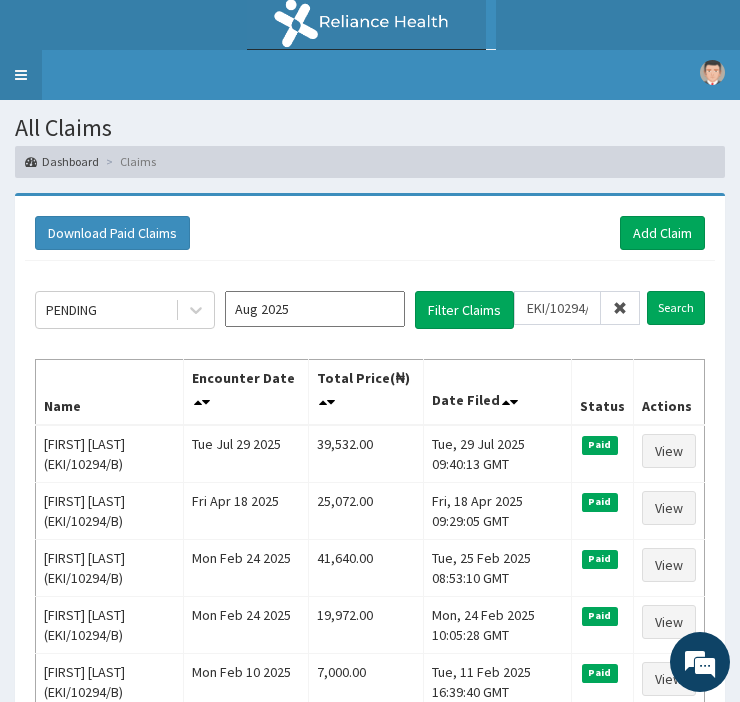 click on "Toggle navigation" at bounding box center [21, 75] 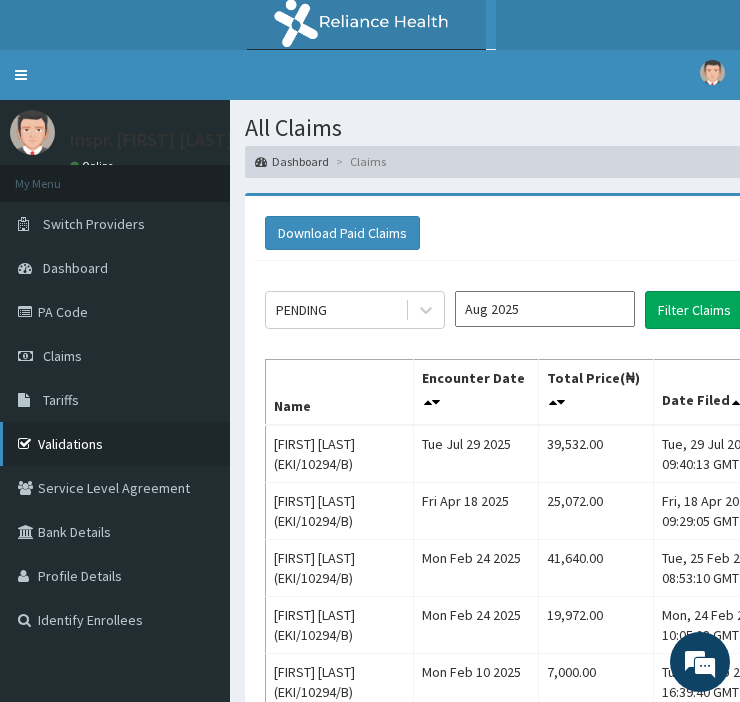 click on "Validations" at bounding box center [115, 444] 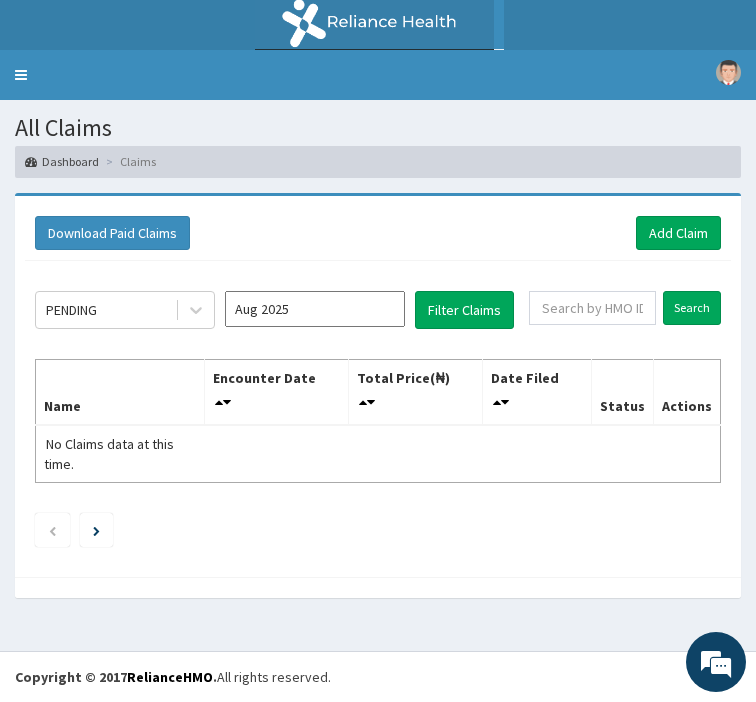 scroll, scrollTop: 0, scrollLeft: 0, axis: both 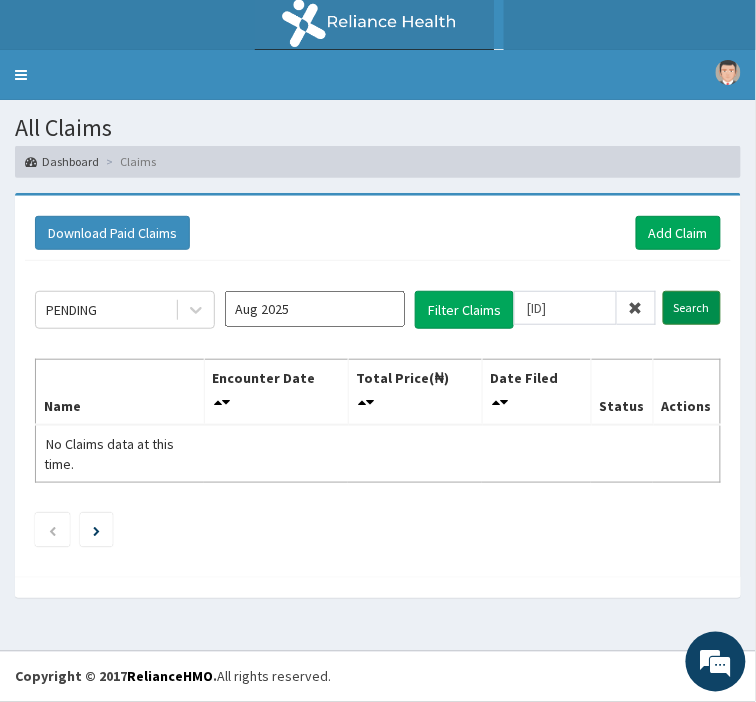 type on "[ID]" 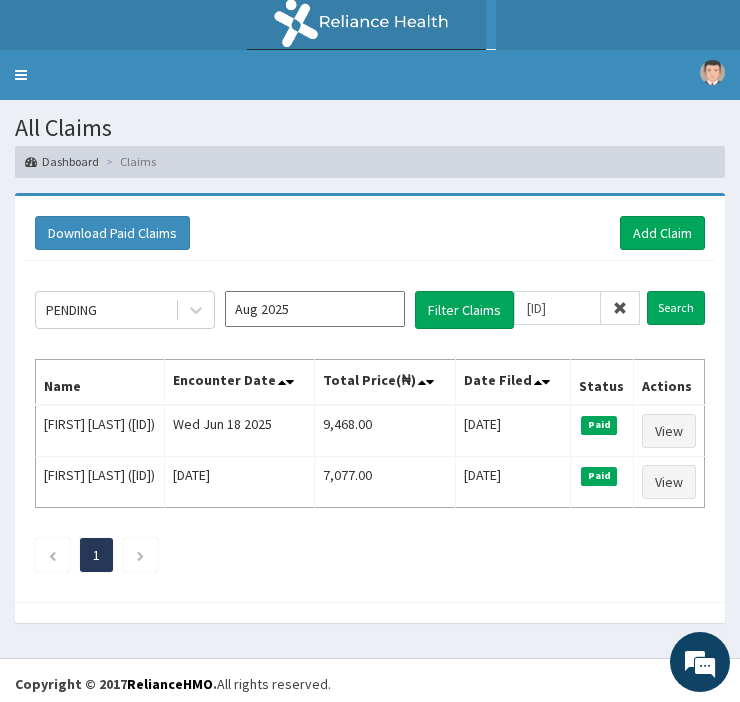 click at bounding box center [620, 308] 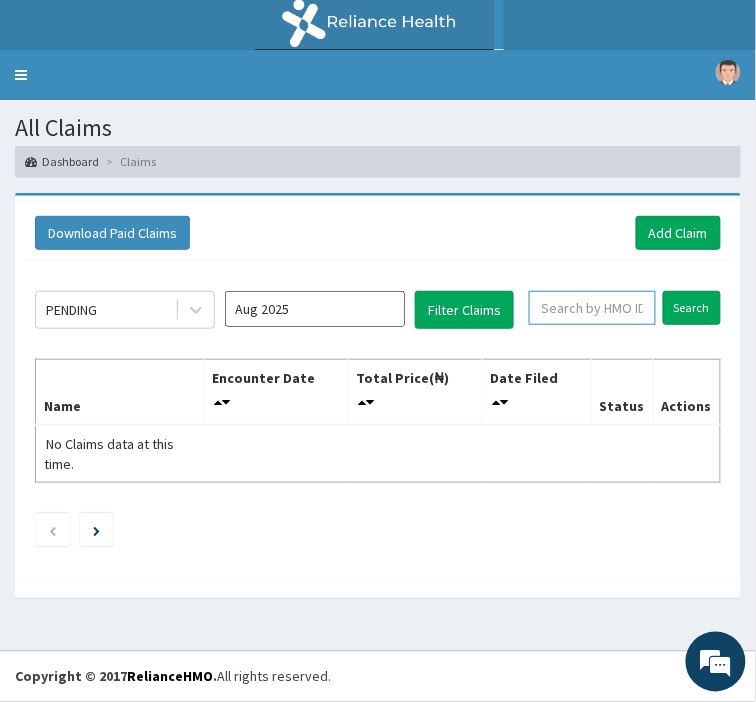 click at bounding box center (592, 308) 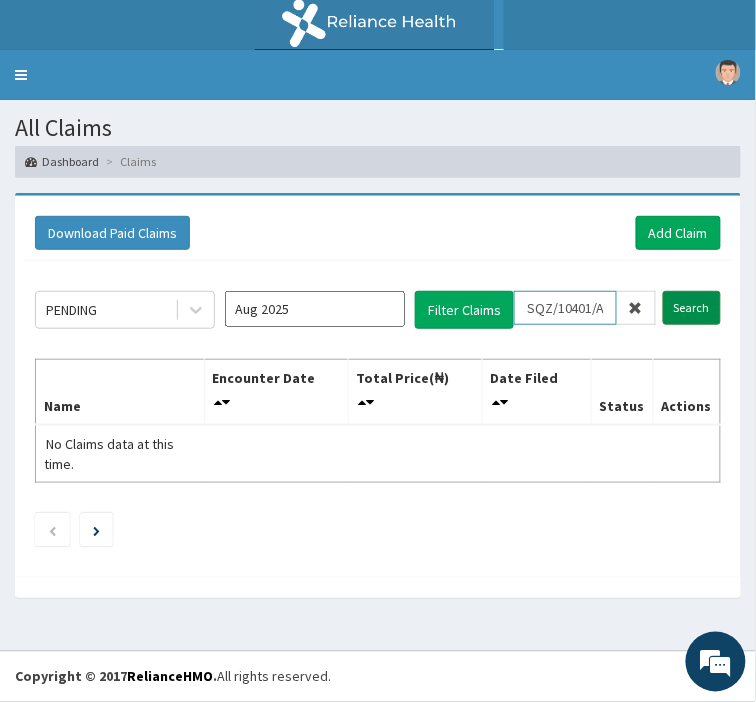 type on "SQZ/10401/A" 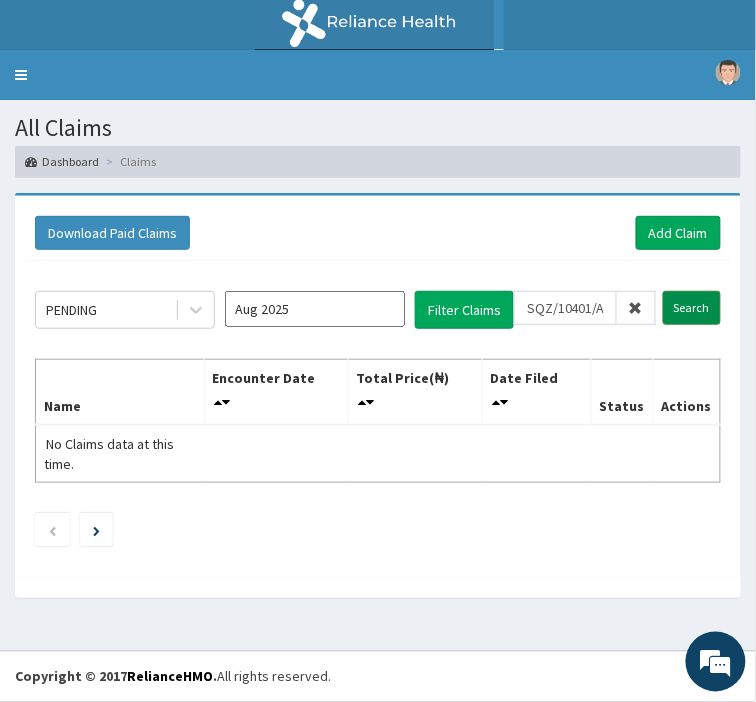click on "Search" at bounding box center [692, 308] 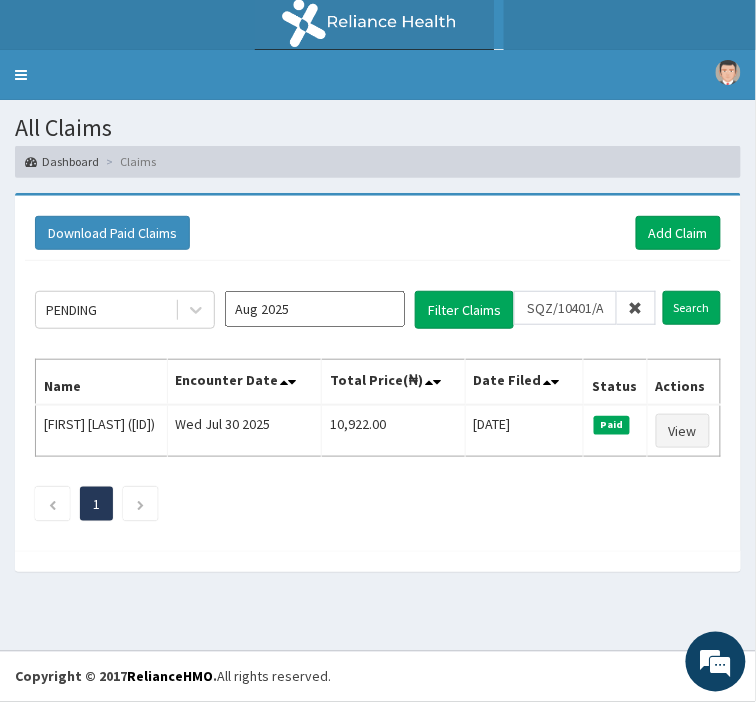 click at bounding box center [636, 308] 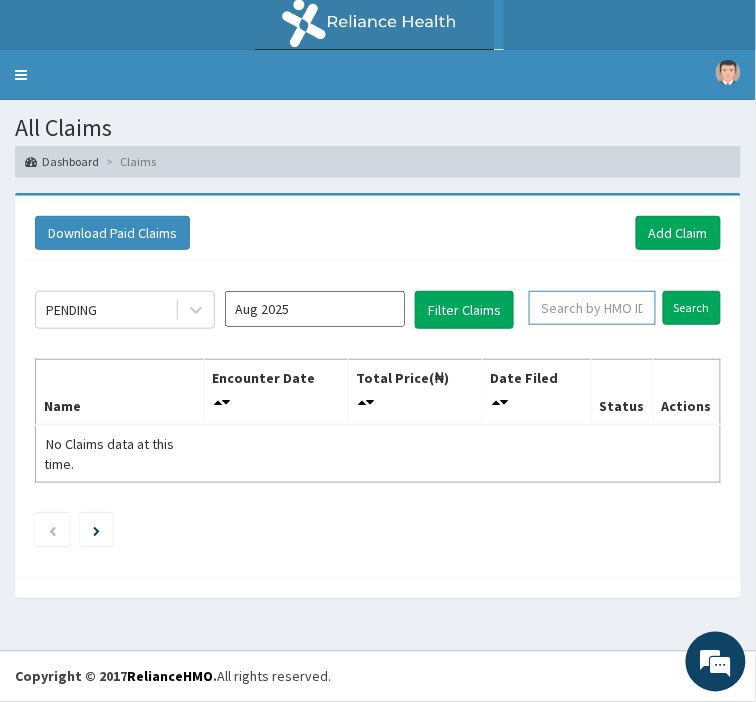 click at bounding box center (592, 308) 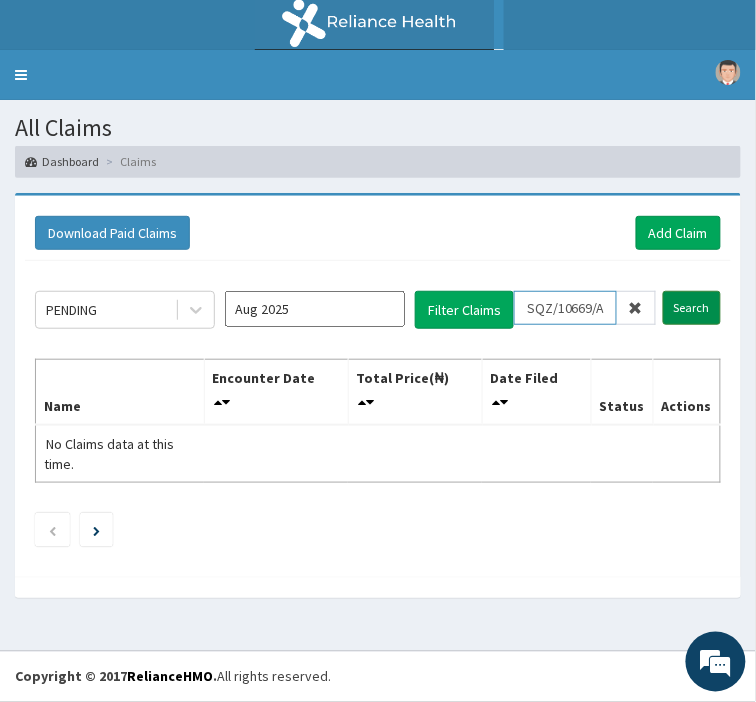 type on "SQZ/10669/A" 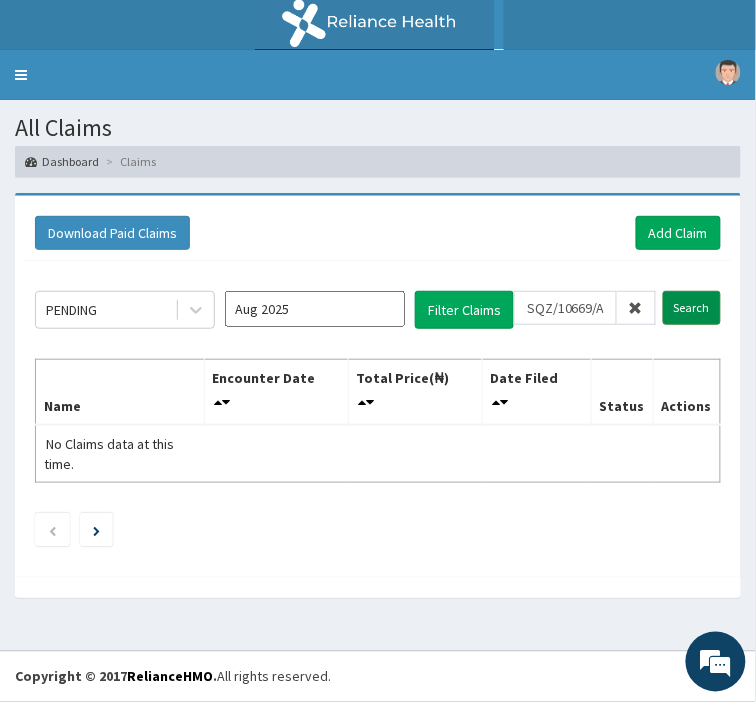 click on "Search" at bounding box center (692, 308) 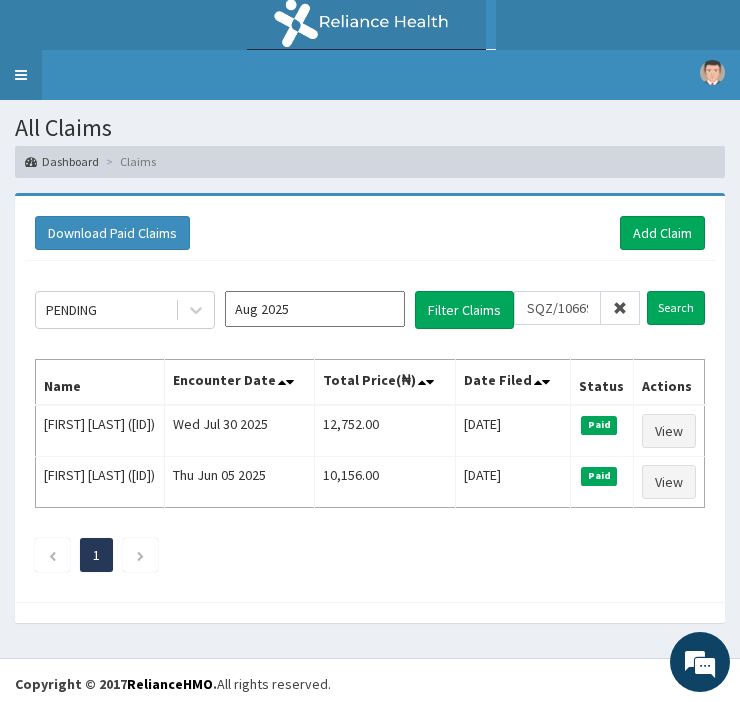 click on "Toggle navigation" at bounding box center [21, 75] 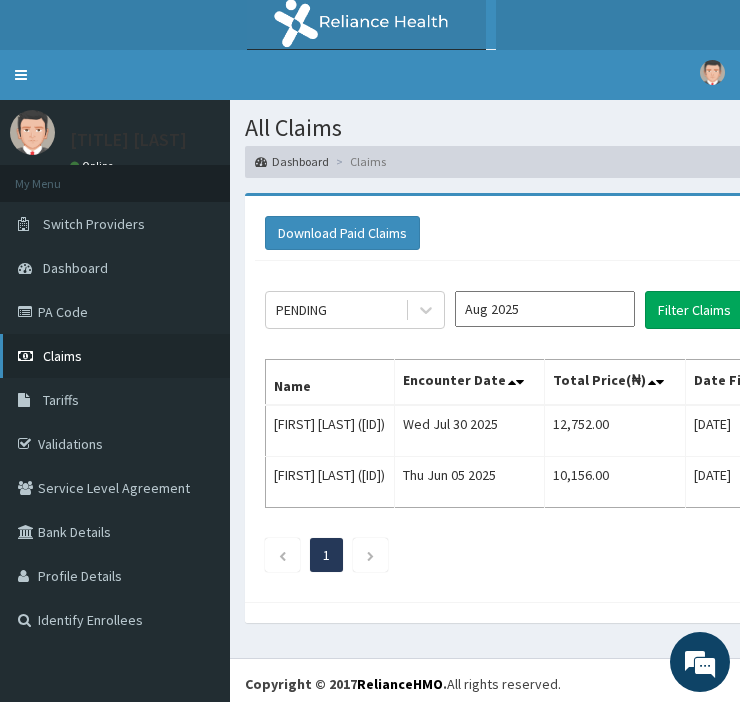 click on "Claims" at bounding box center (62, 356) 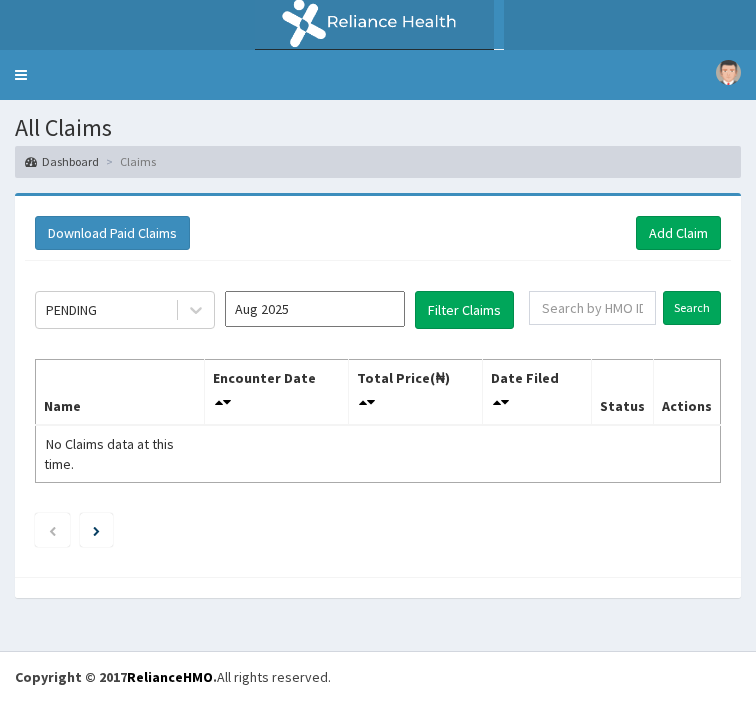 scroll, scrollTop: 0, scrollLeft: 0, axis: both 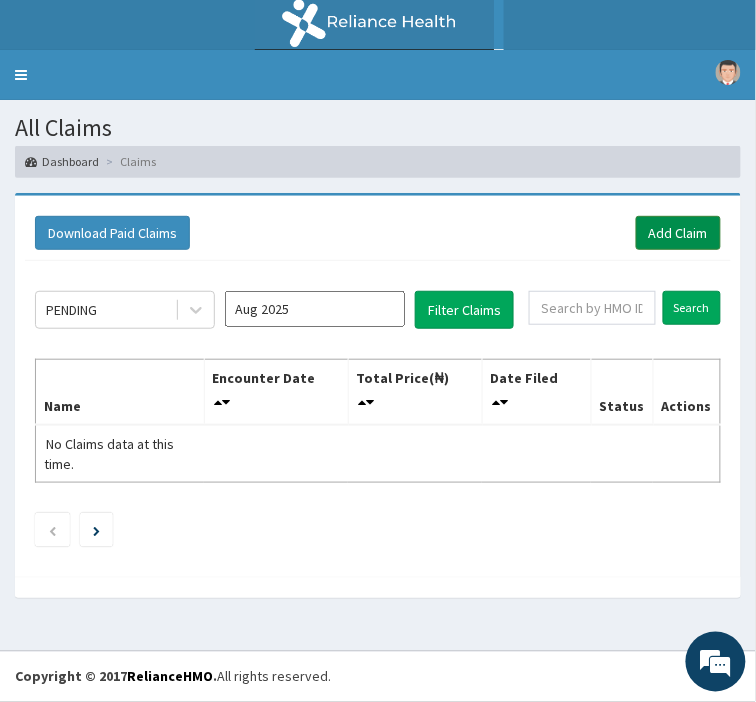 click on "Add Claim" at bounding box center (678, 233) 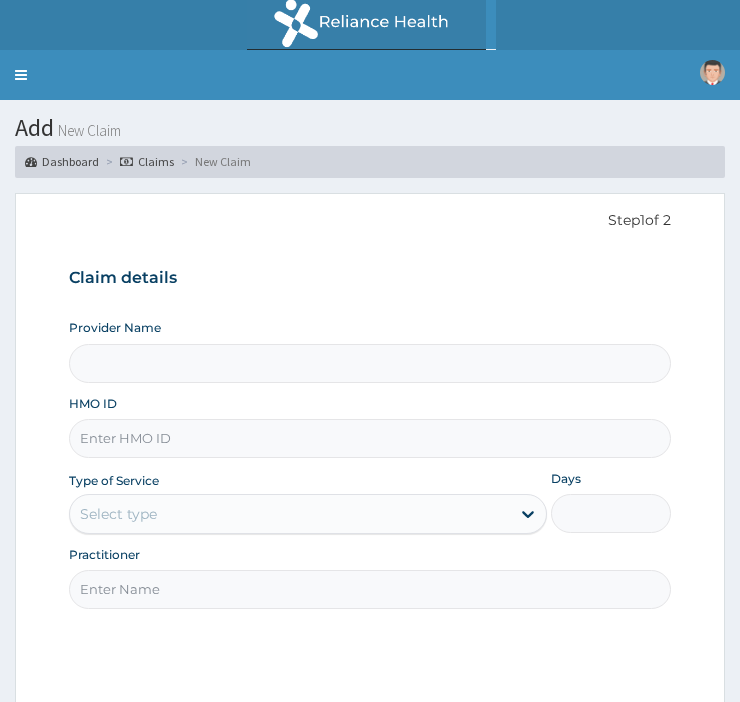 scroll, scrollTop: 0, scrollLeft: 0, axis: both 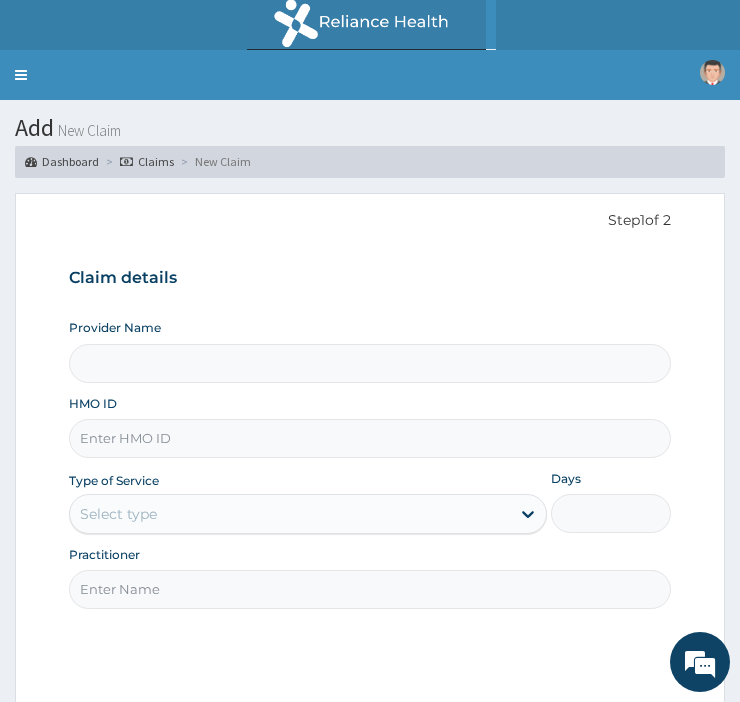type on "Police Cottage Hospital" 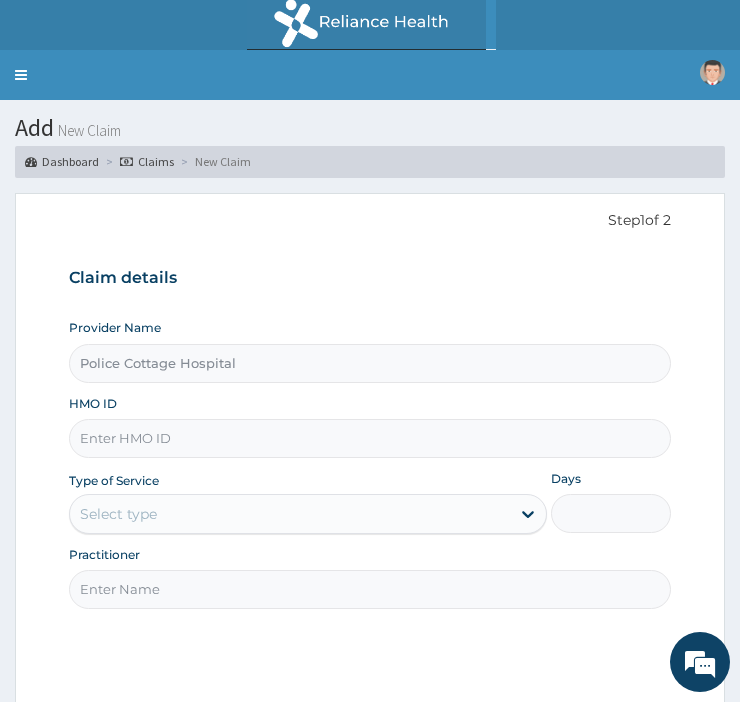 click on "HMO ID" at bounding box center [370, 438] 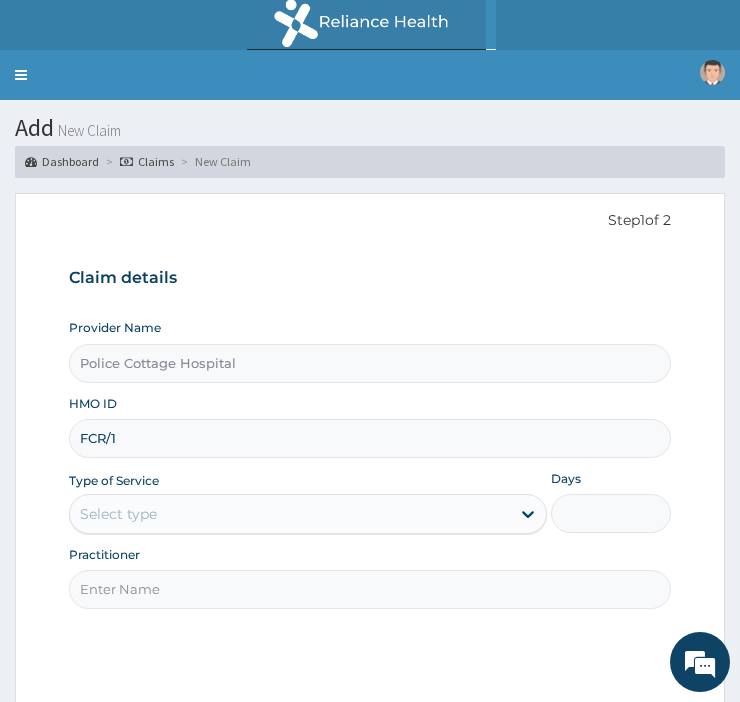 type on "FCR/10066/A" 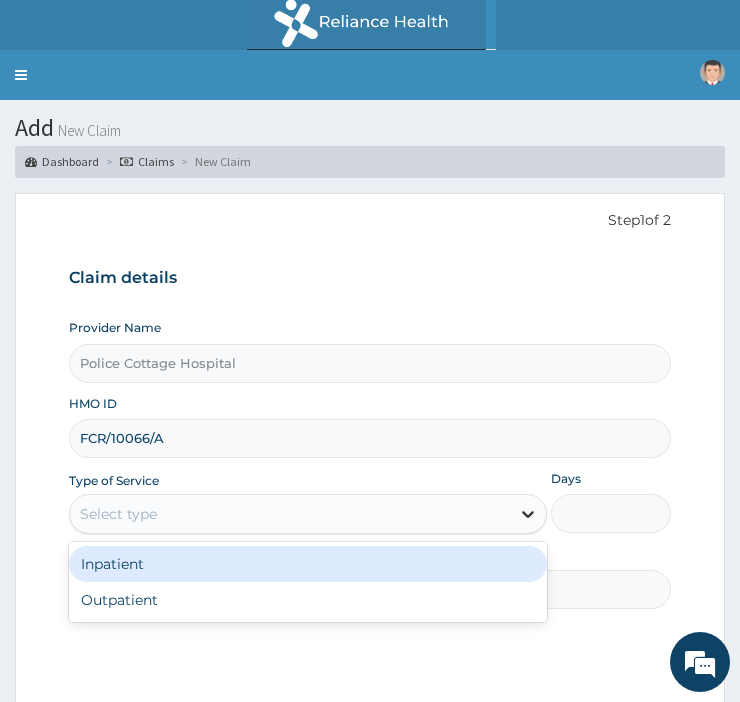 click 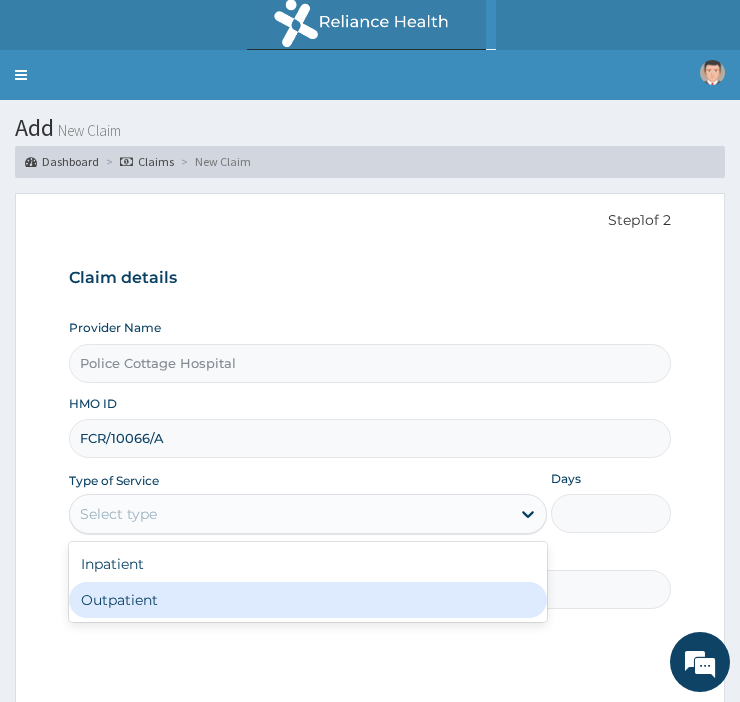 click on "Outpatient" at bounding box center (308, 600) 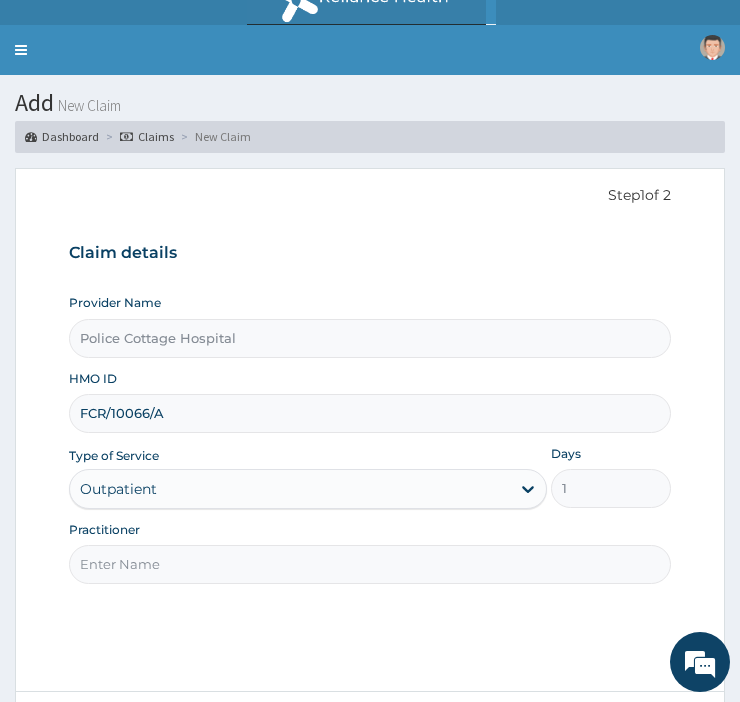 scroll, scrollTop: 74, scrollLeft: 0, axis: vertical 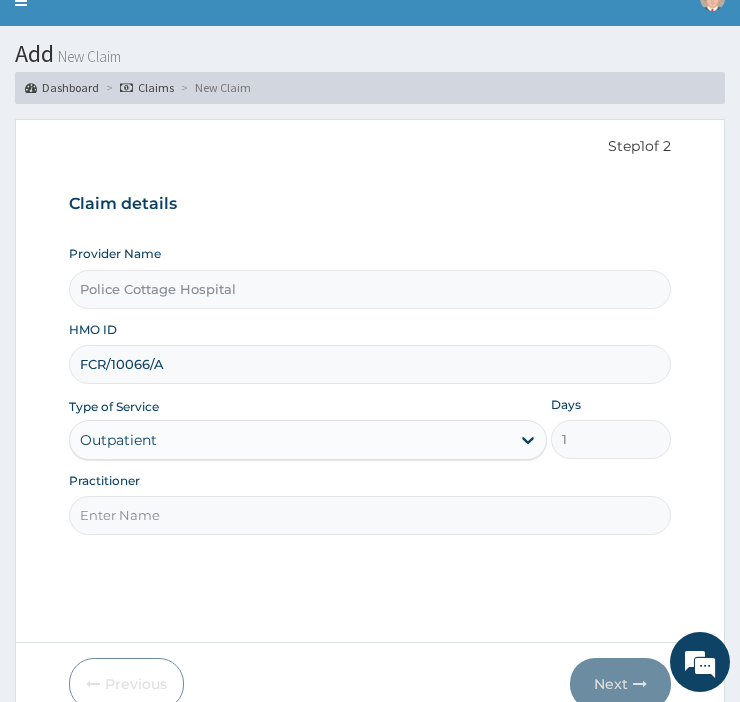 click on "Practitioner" at bounding box center (370, 515) 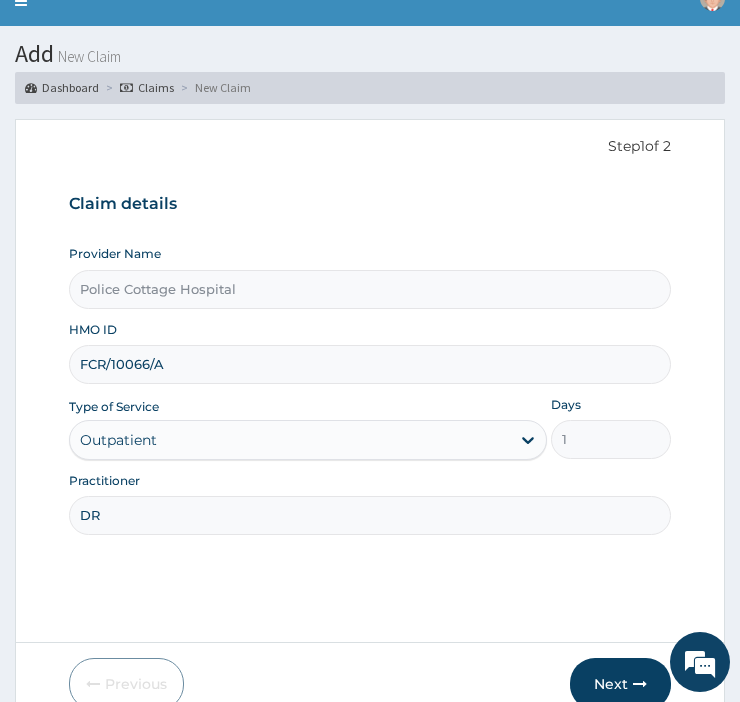 click on "DR" at bounding box center (370, 515) 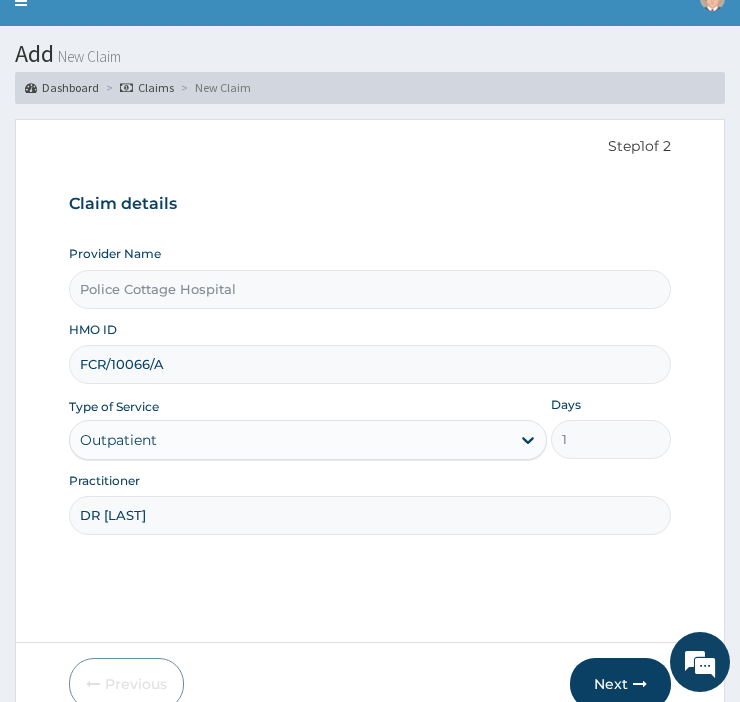 type on "DR AKANNI" 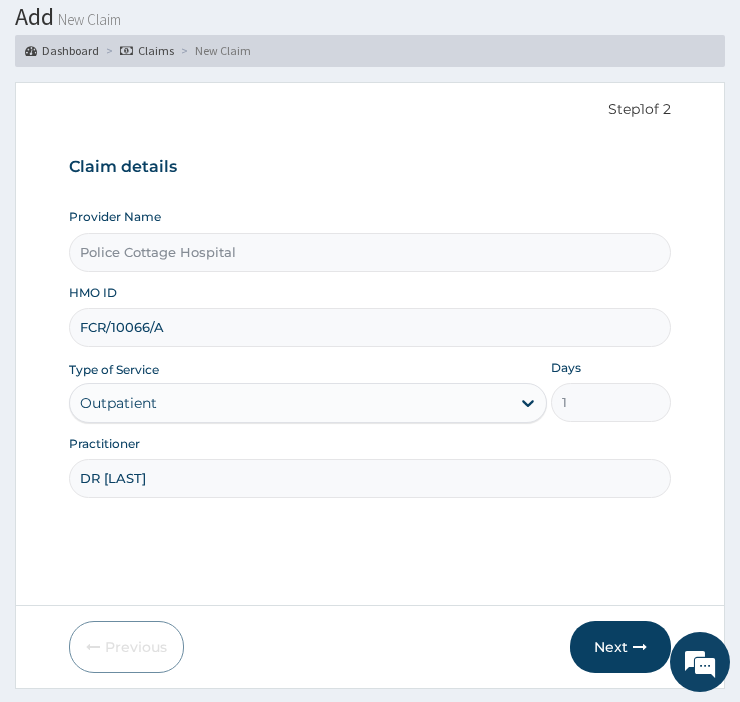 scroll, scrollTop: 164, scrollLeft: 0, axis: vertical 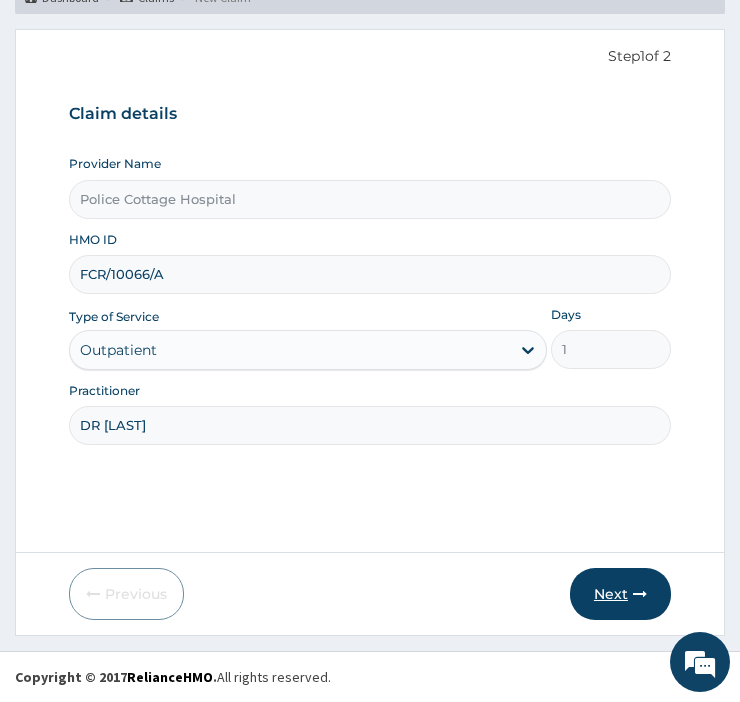 click on "Next" at bounding box center (620, 594) 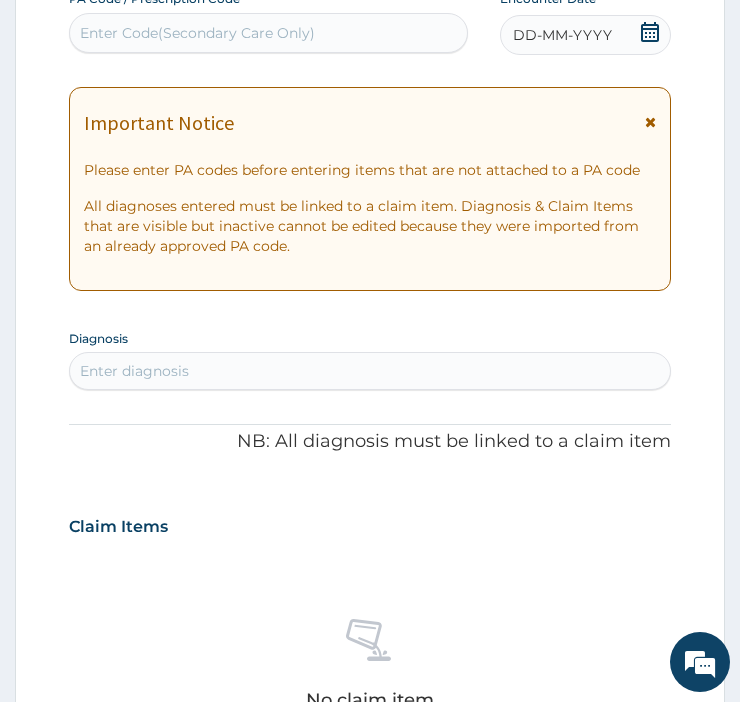 scroll, scrollTop: 264, scrollLeft: 0, axis: vertical 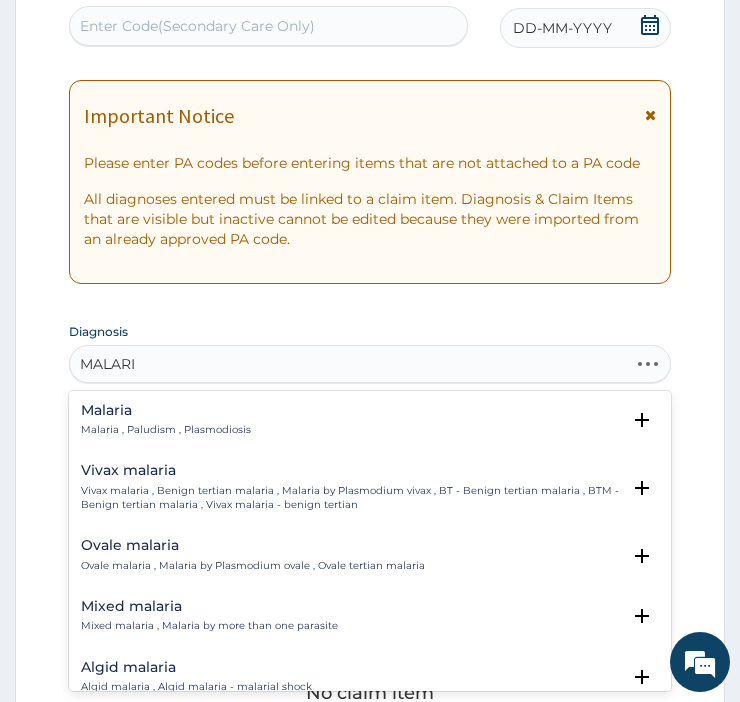 type on "MALARIA" 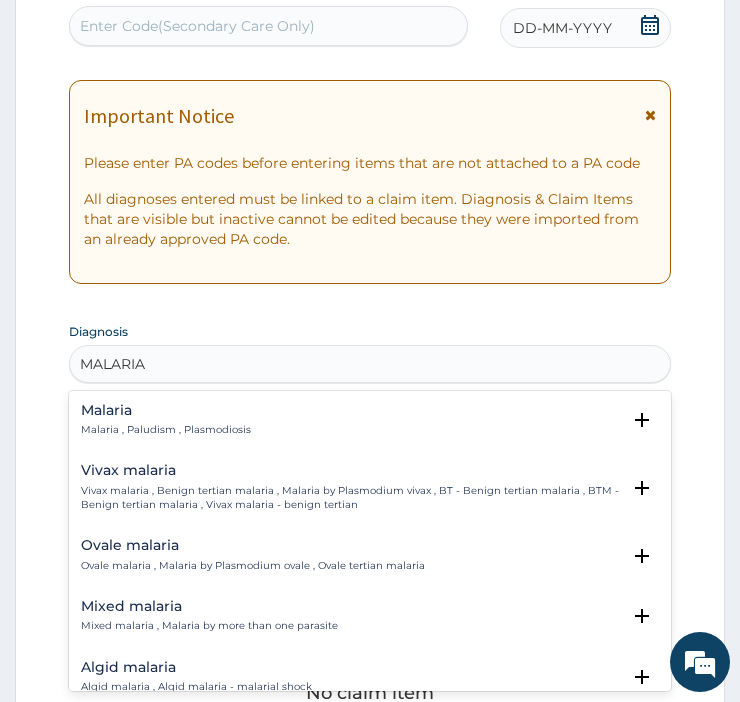 click on "Malaria Malaria , Paludism , Plasmodiosis" at bounding box center (166, 420) 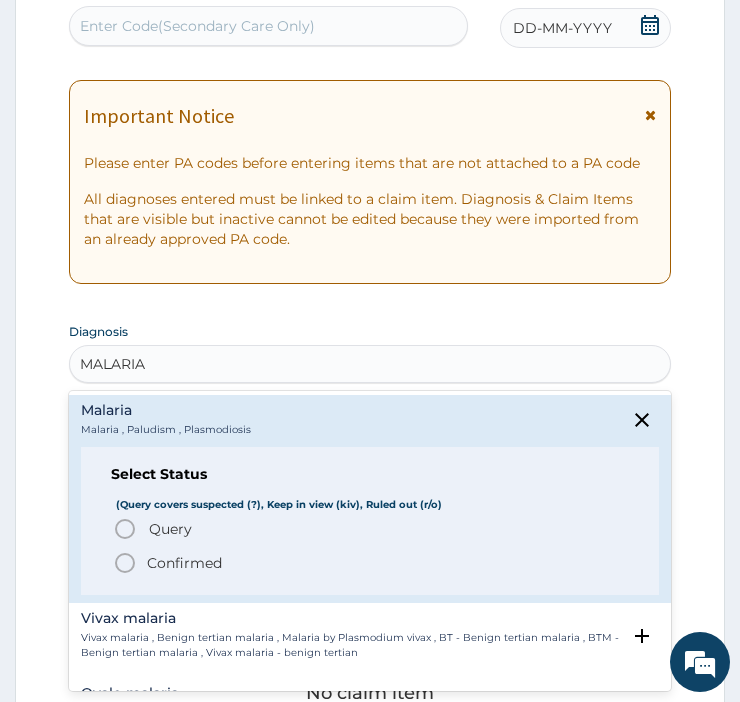 click 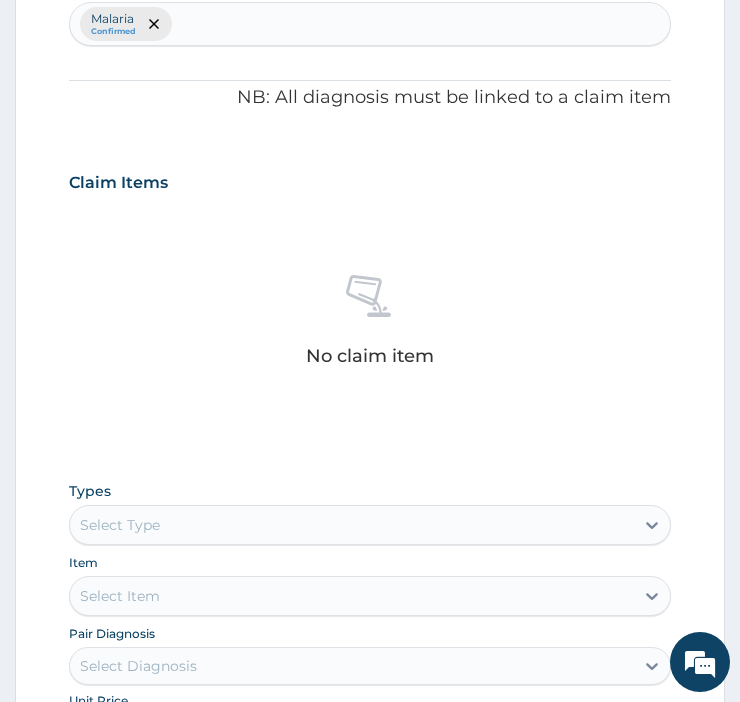 scroll, scrollTop: 602, scrollLeft: 0, axis: vertical 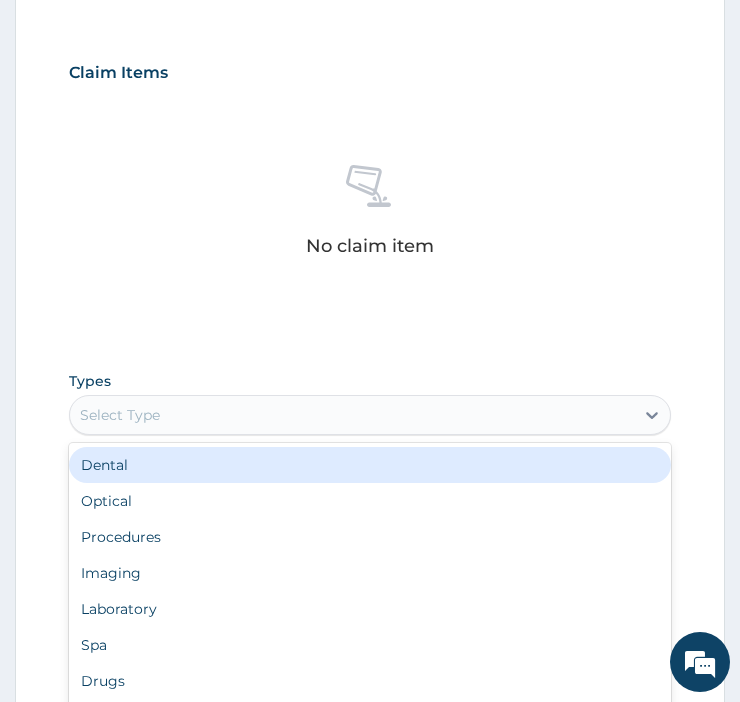 click on "Procedures" at bounding box center (370, 537) 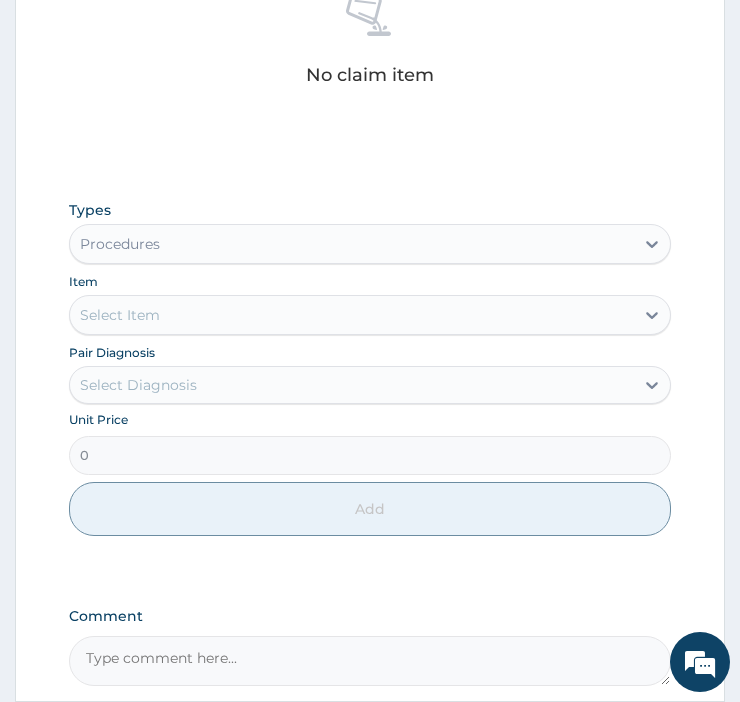 scroll, scrollTop: 901, scrollLeft: 0, axis: vertical 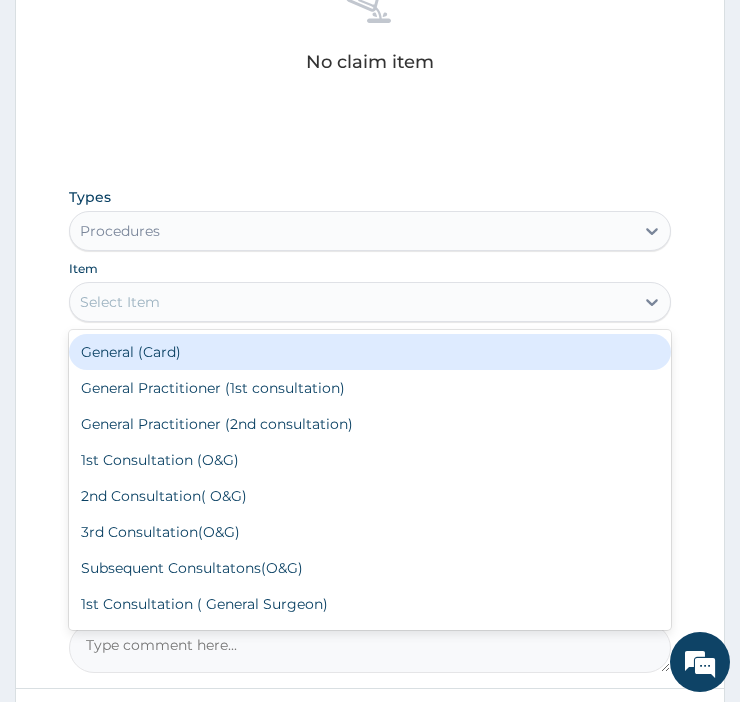click on "General Practitioner (2nd consultation)" at bounding box center (370, 424) 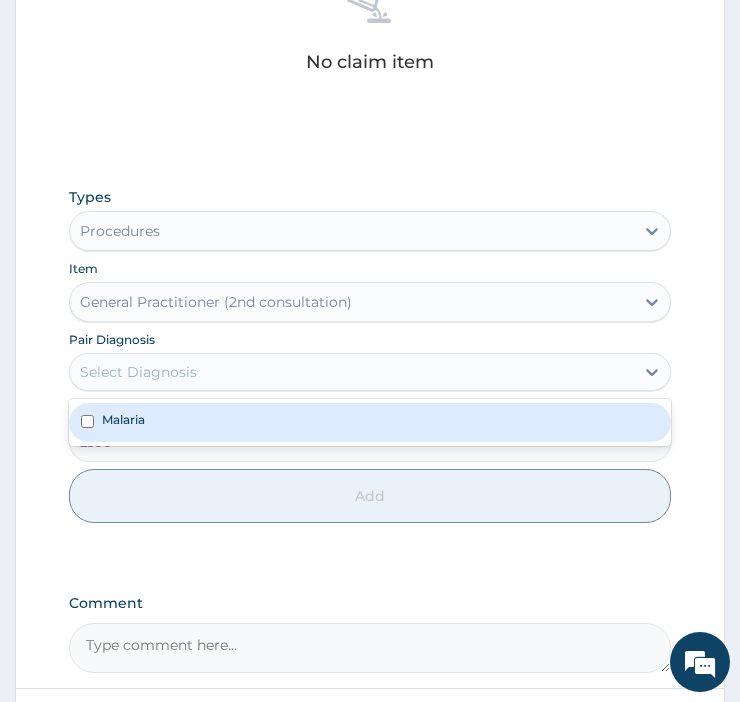 click on "Malaria" at bounding box center [370, 422] 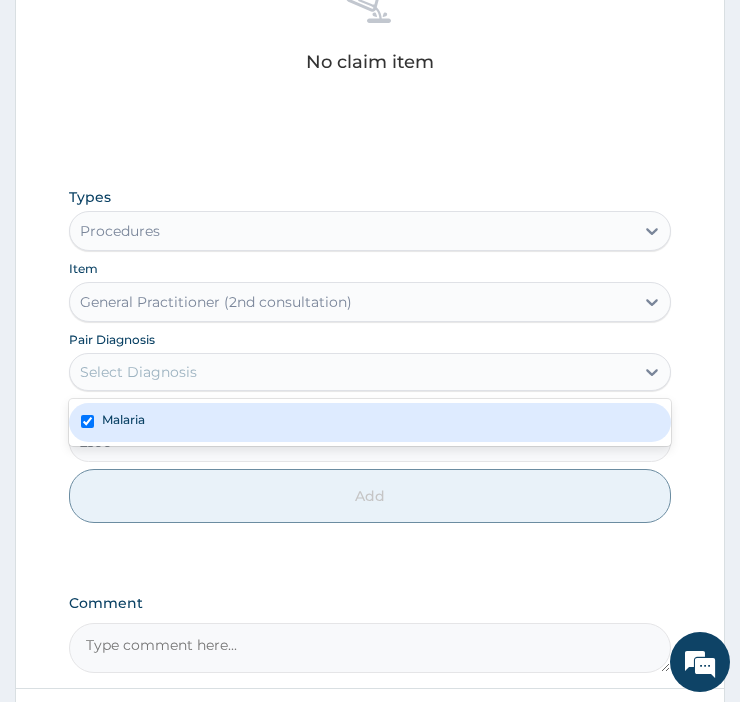 checkbox on "true" 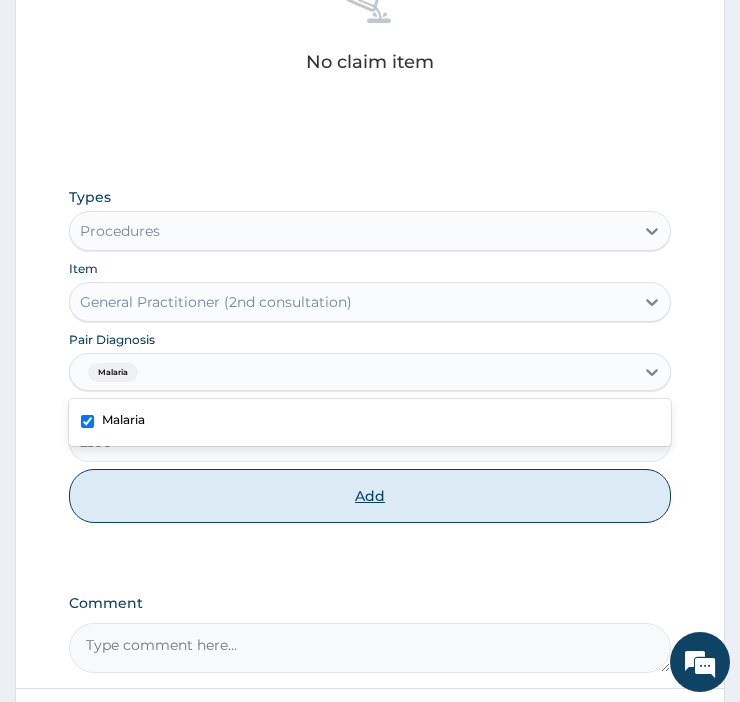click on "Add" at bounding box center (370, 496) 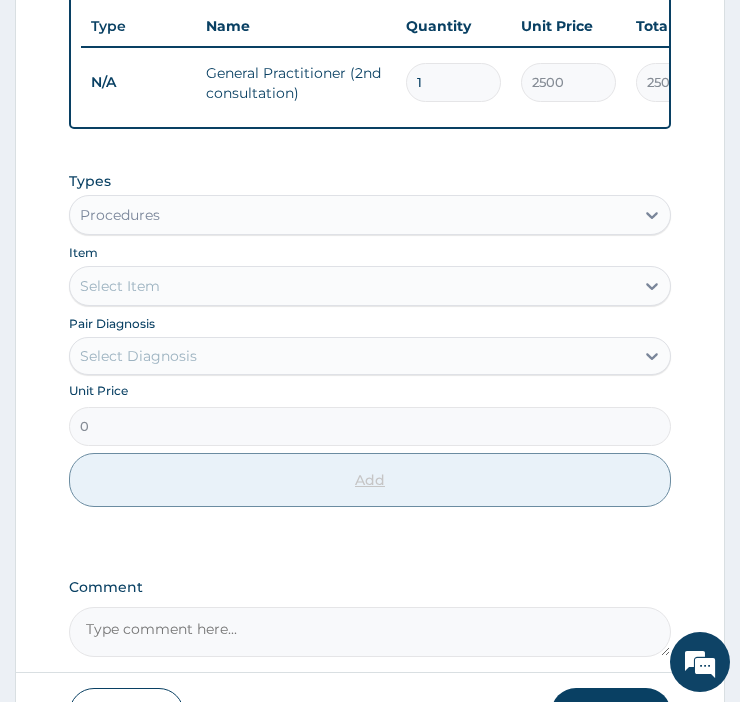 scroll, scrollTop: 821, scrollLeft: 0, axis: vertical 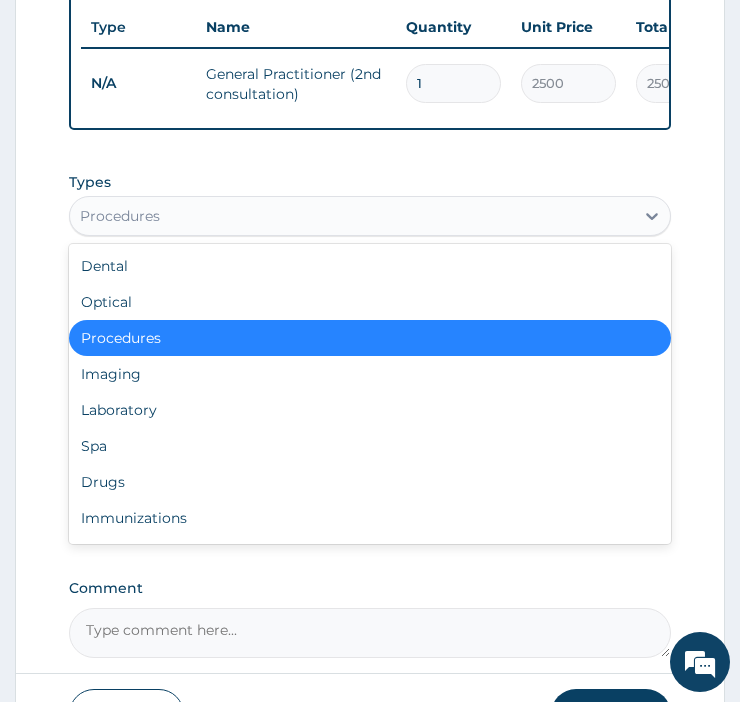 click on "Laboratory" at bounding box center (370, 410) 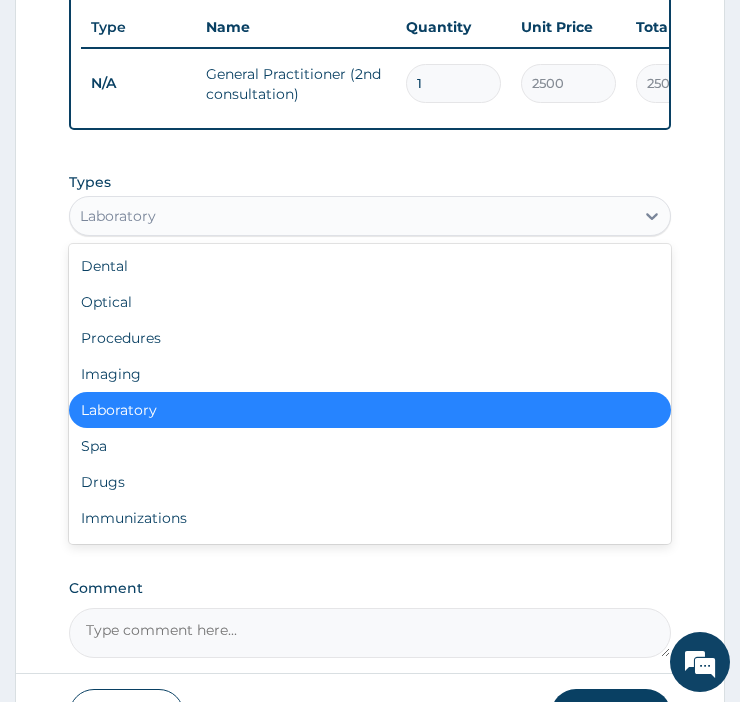 click on "Drugs" at bounding box center (370, 482) 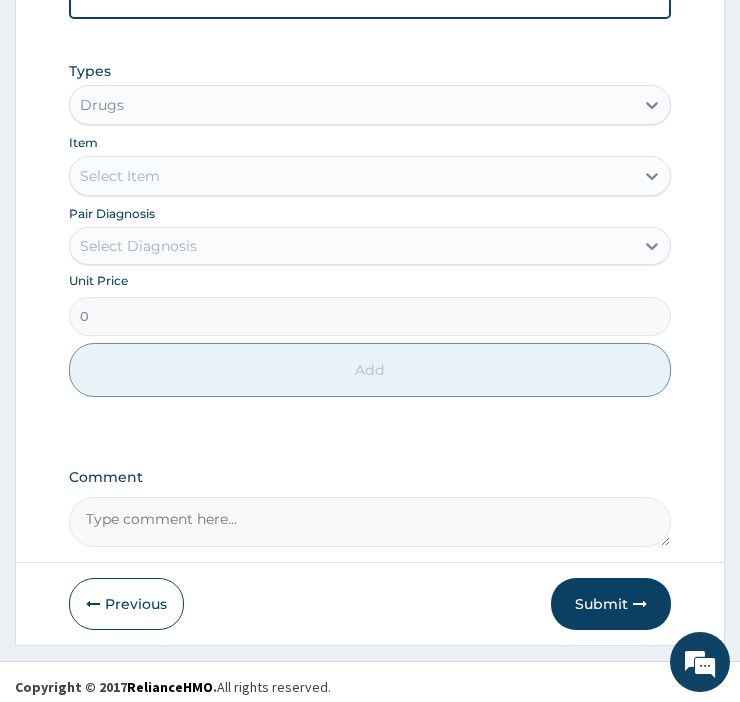 scroll, scrollTop: 943, scrollLeft: 0, axis: vertical 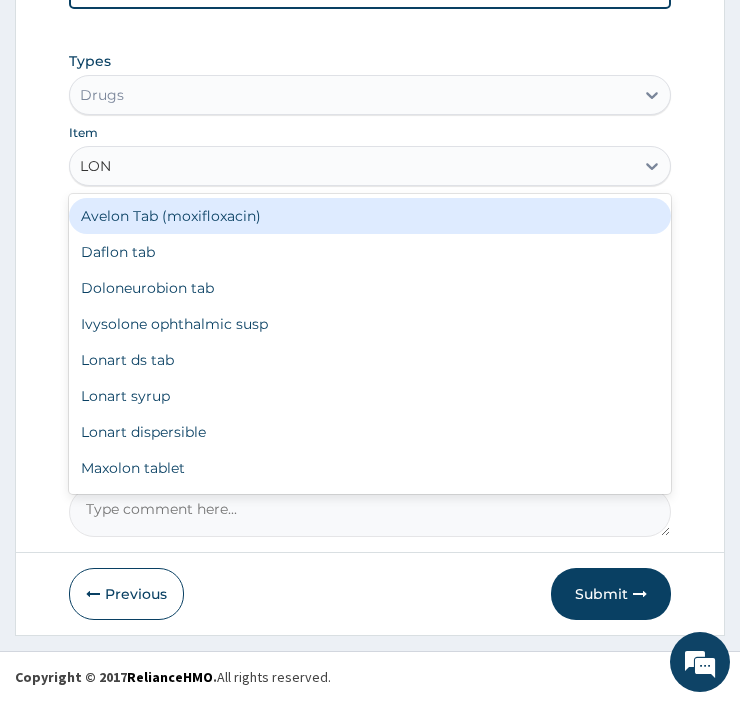 type on "LONA" 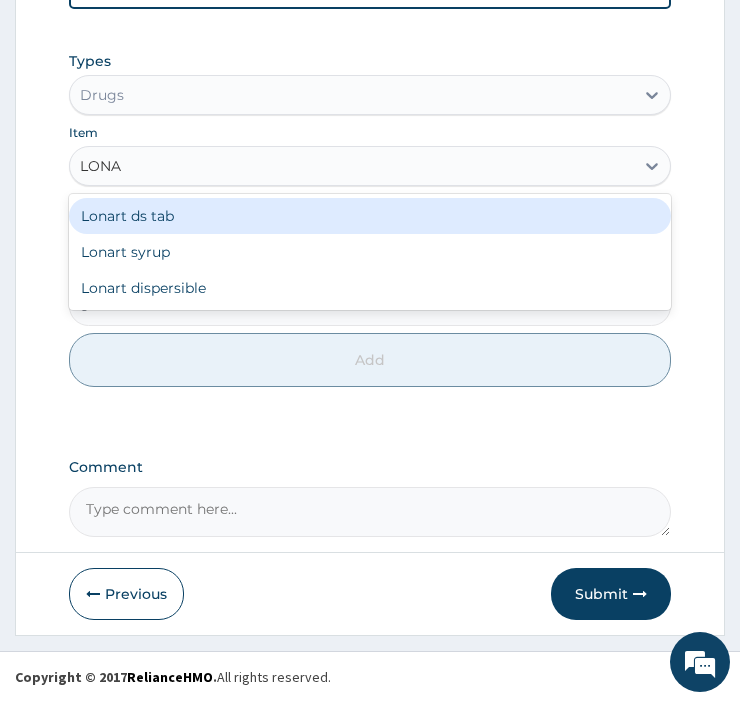 click on "Lonart ds tab" at bounding box center [370, 216] 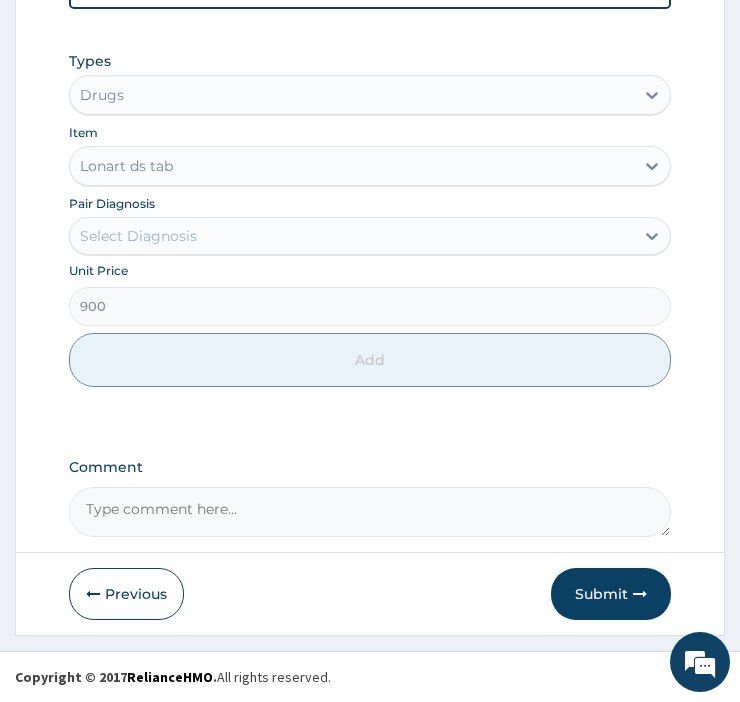 scroll, scrollTop: 924, scrollLeft: 0, axis: vertical 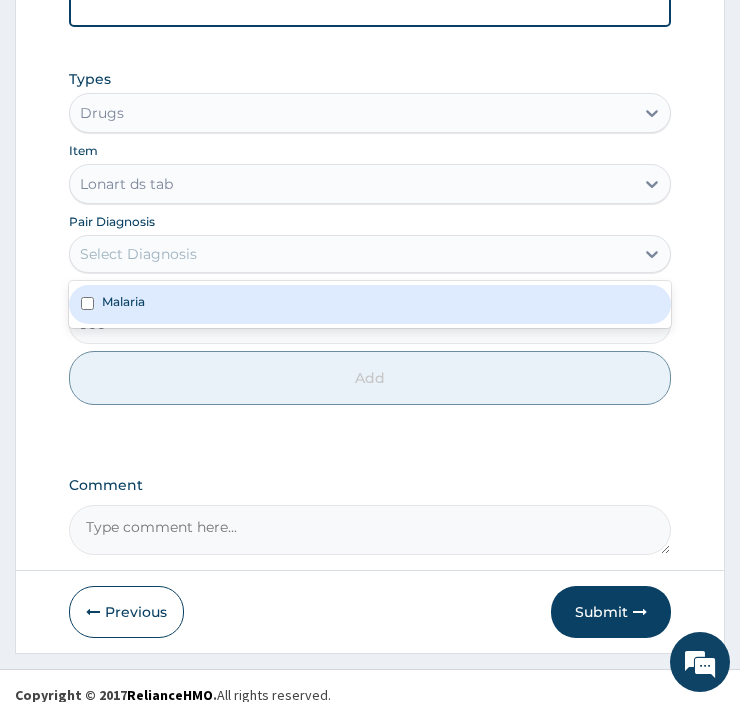 click on "Malaria" at bounding box center [370, 304] 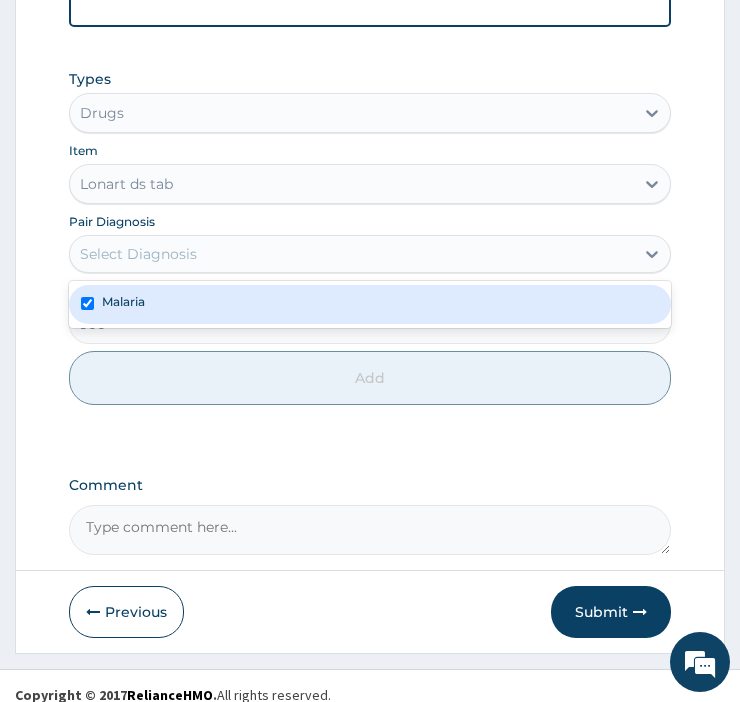 checkbox on "true" 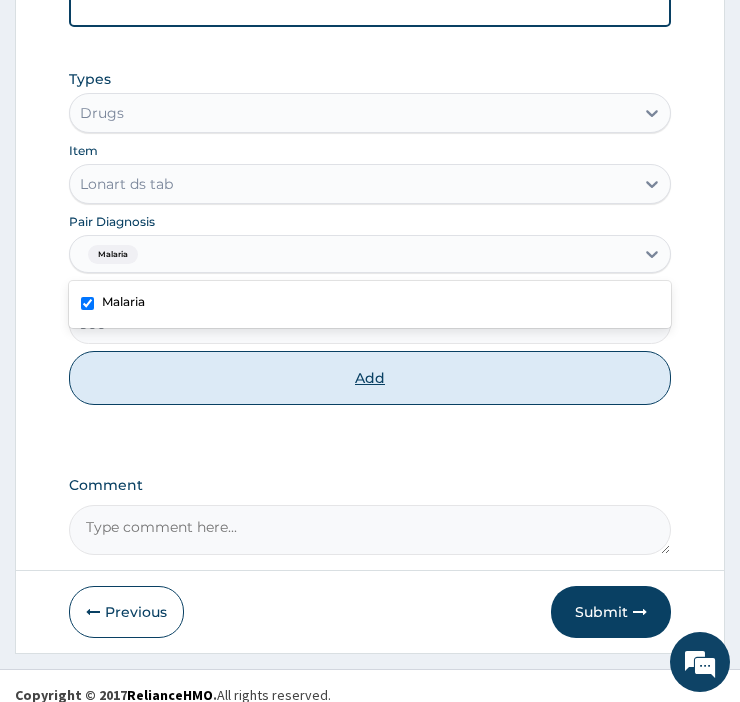 click on "Add" at bounding box center [370, 378] 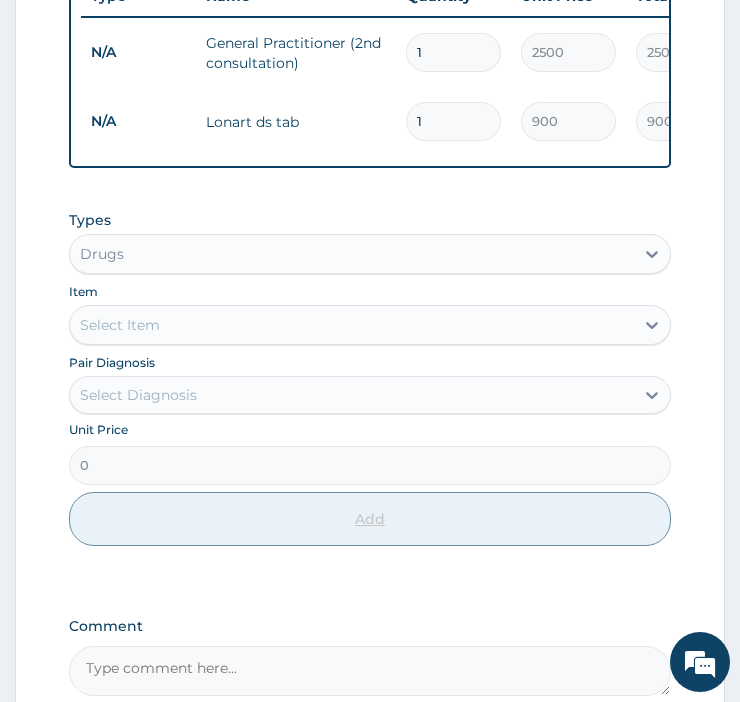 scroll, scrollTop: 840, scrollLeft: 0, axis: vertical 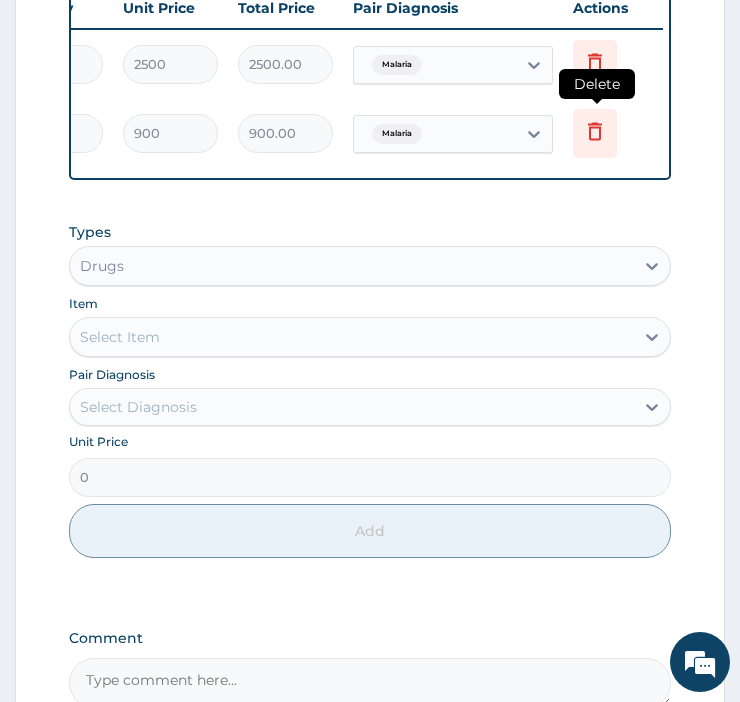 click 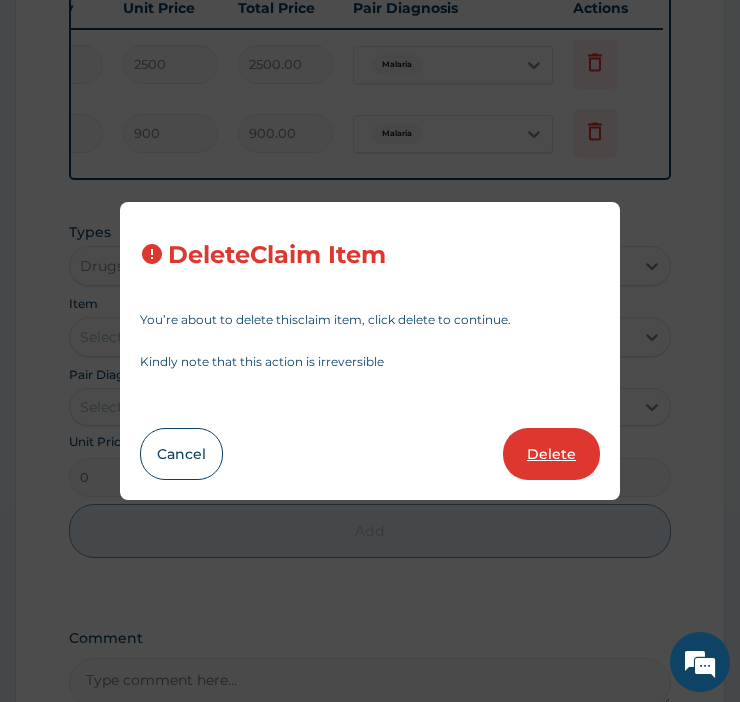 click on "Delete" at bounding box center (551, 454) 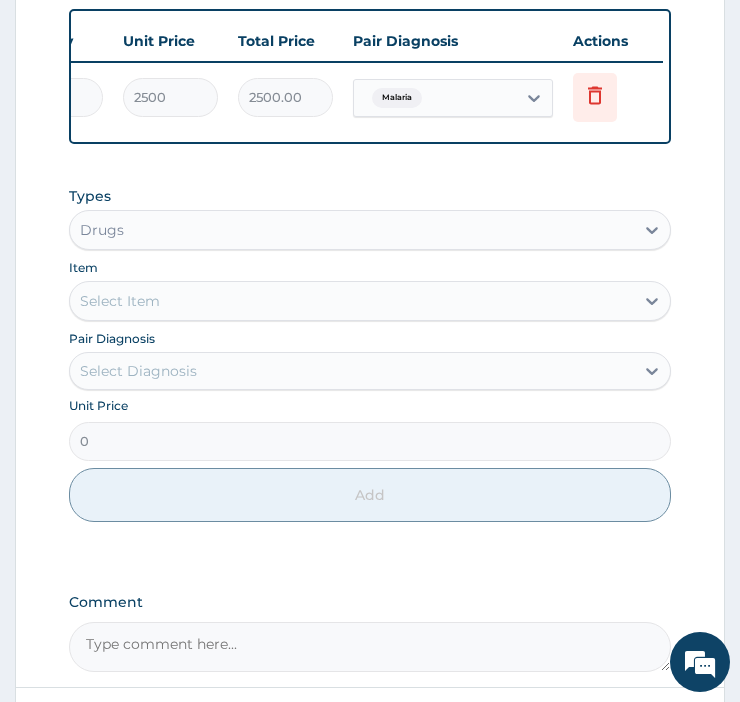 scroll, scrollTop: 791, scrollLeft: 0, axis: vertical 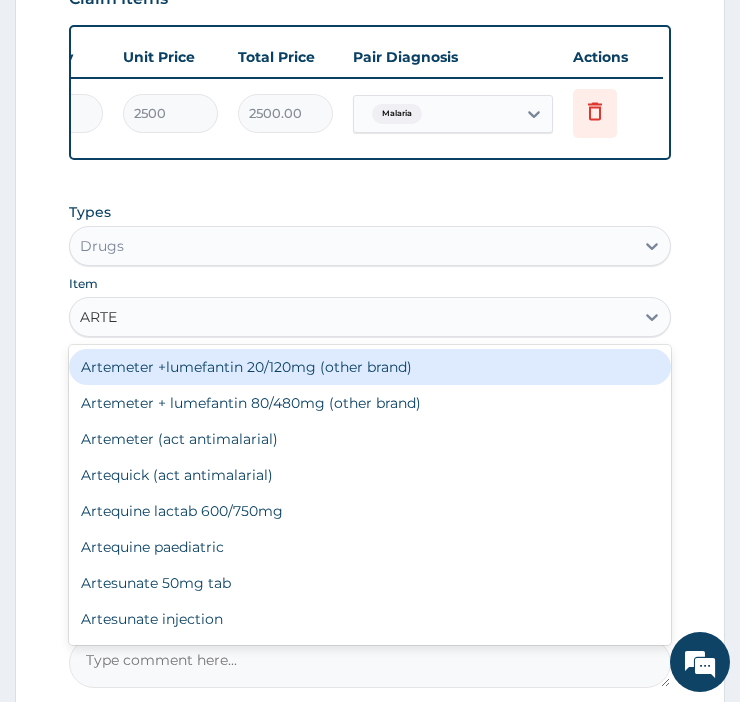 type on "ARTEM" 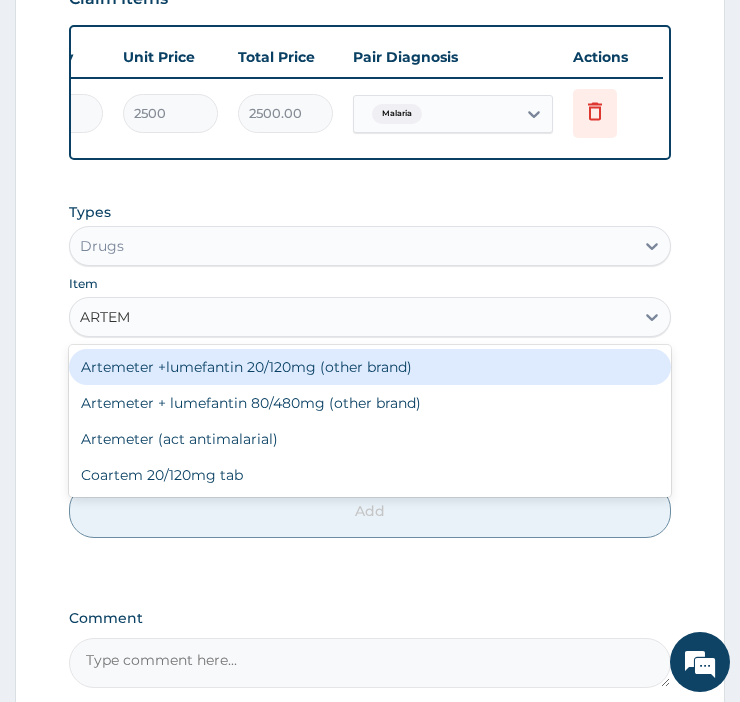 click on "Artemeter + lumefantin 80/480mg (other brand)" at bounding box center (370, 403) 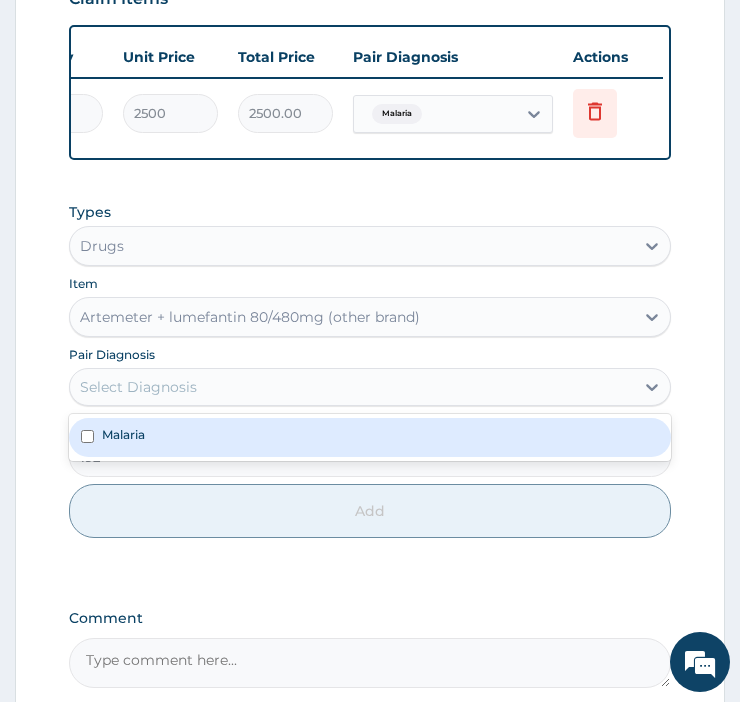 click on "Malaria" at bounding box center [370, 437] 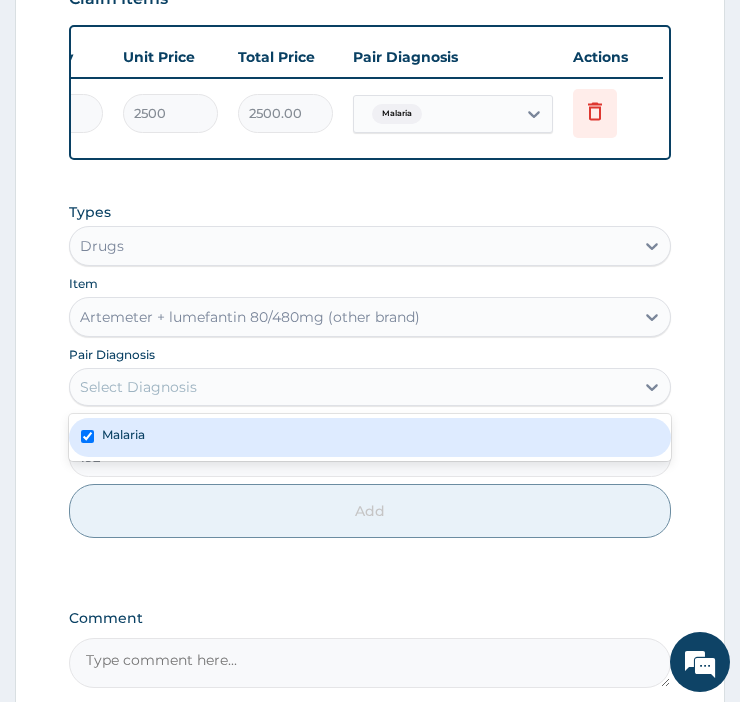 checkbox on "true" 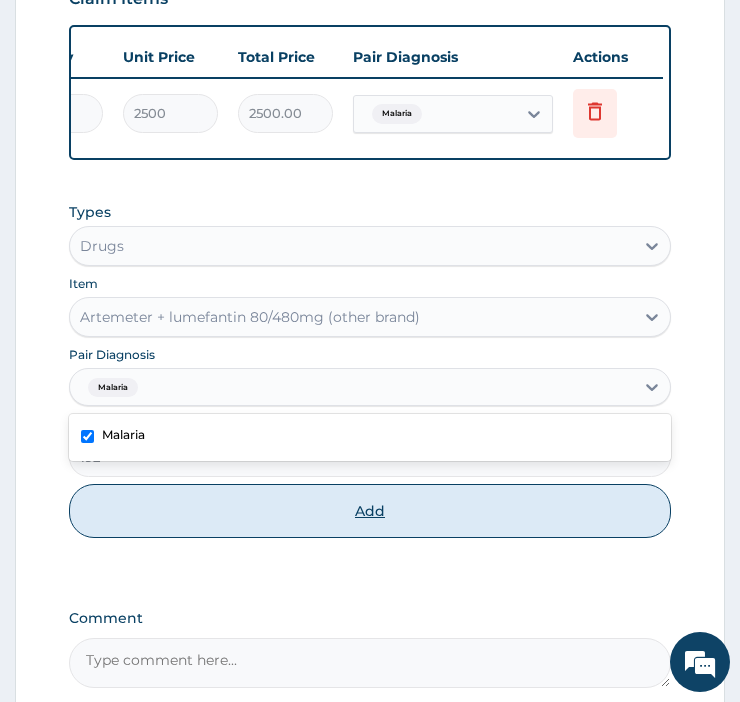 click on "Add" at bounding box center (370, 511) 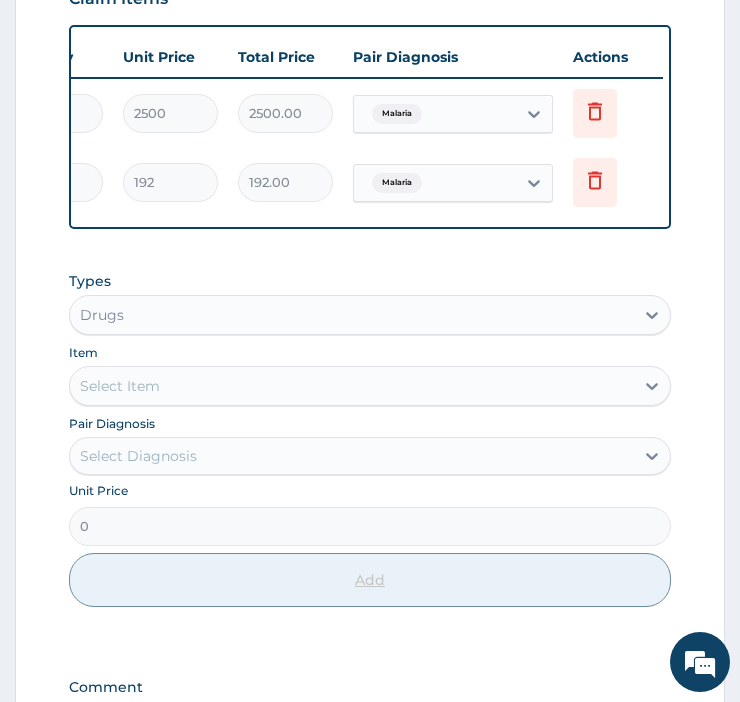 scroll, scrollTop: 0, scrollLeft: 335, axis: horizontal 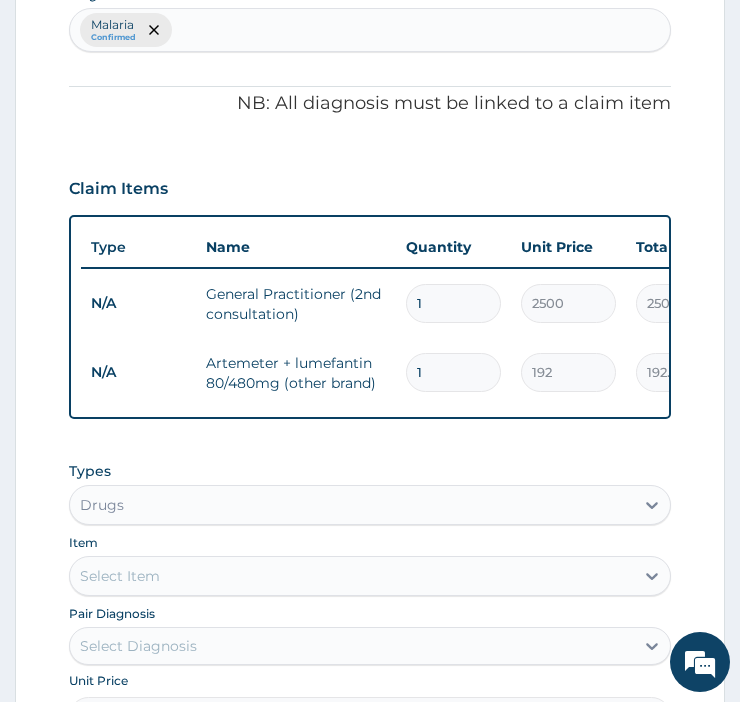 click on "1" at bounding box center [453, 372] 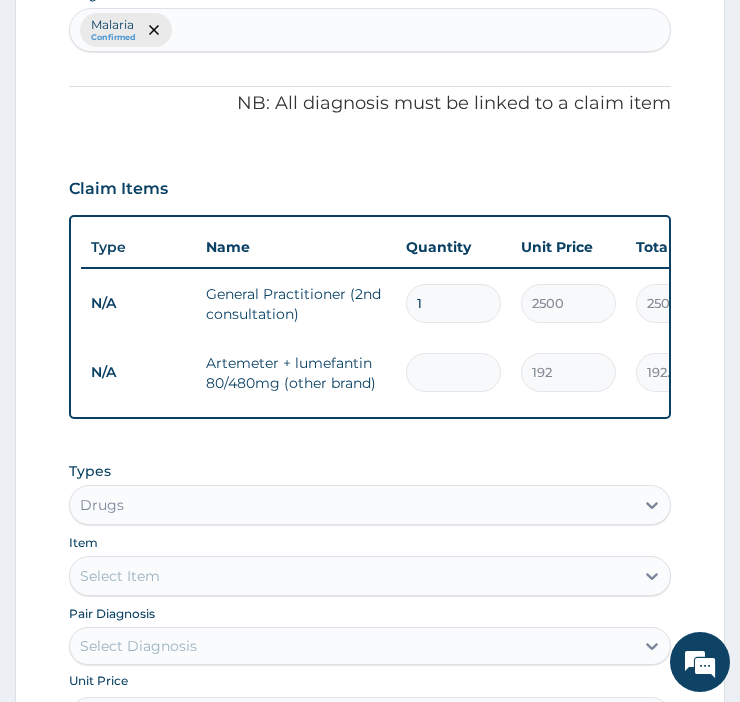 type on "0.00" 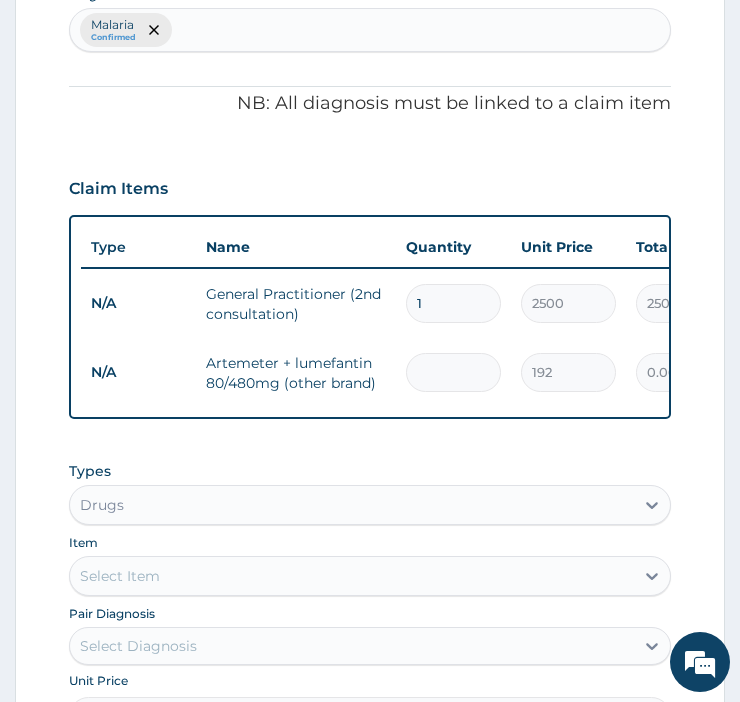 type on "6" 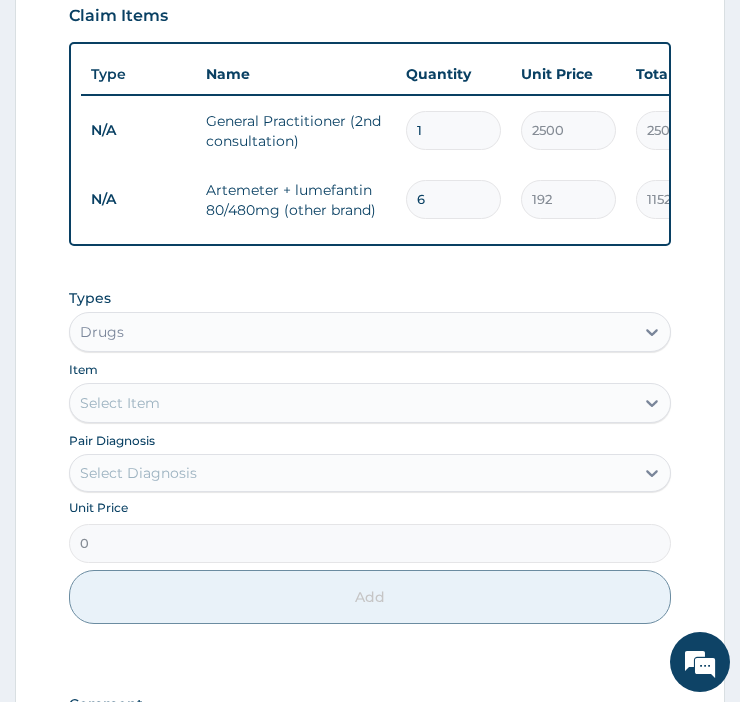 scroll, scrollTop: 781, scrollLeft: 0, axis: vertical 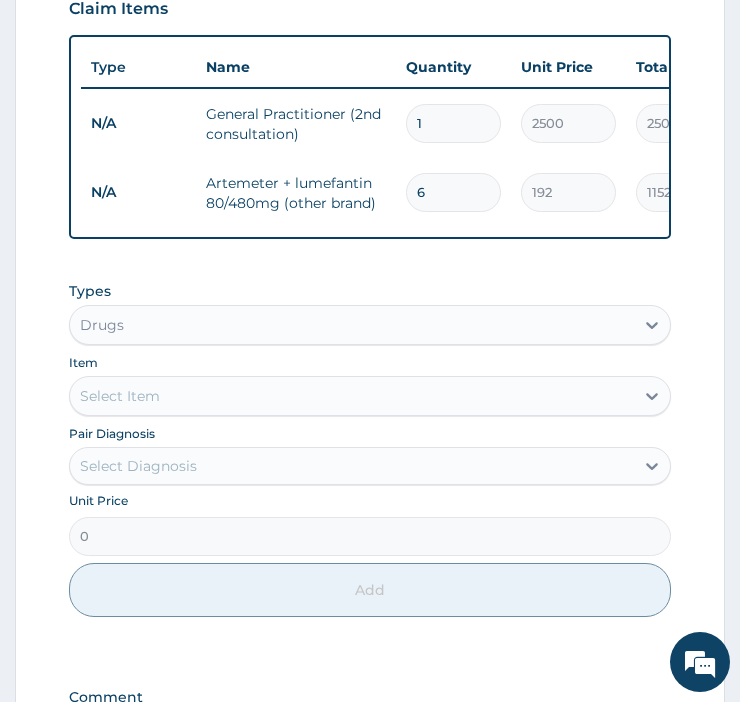 type on "6" 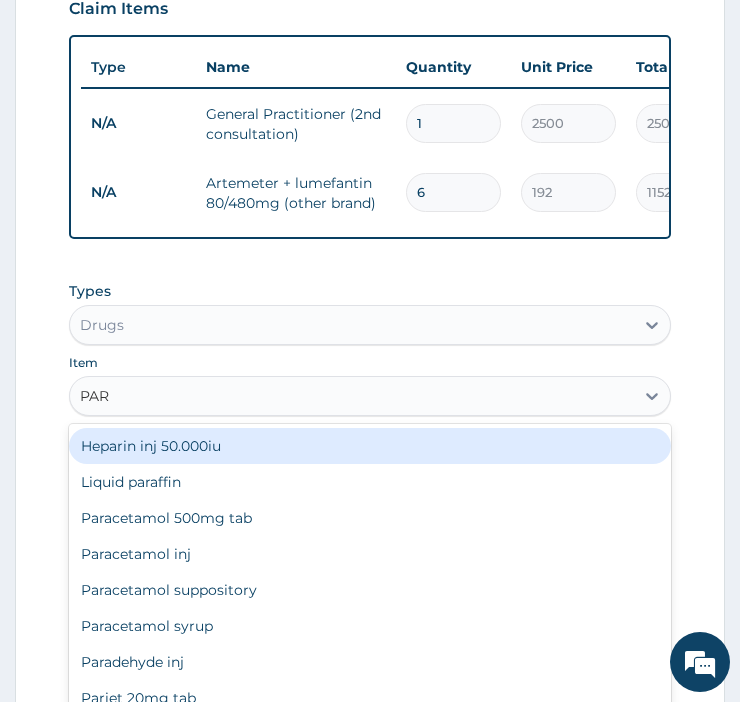 type on "PARA" 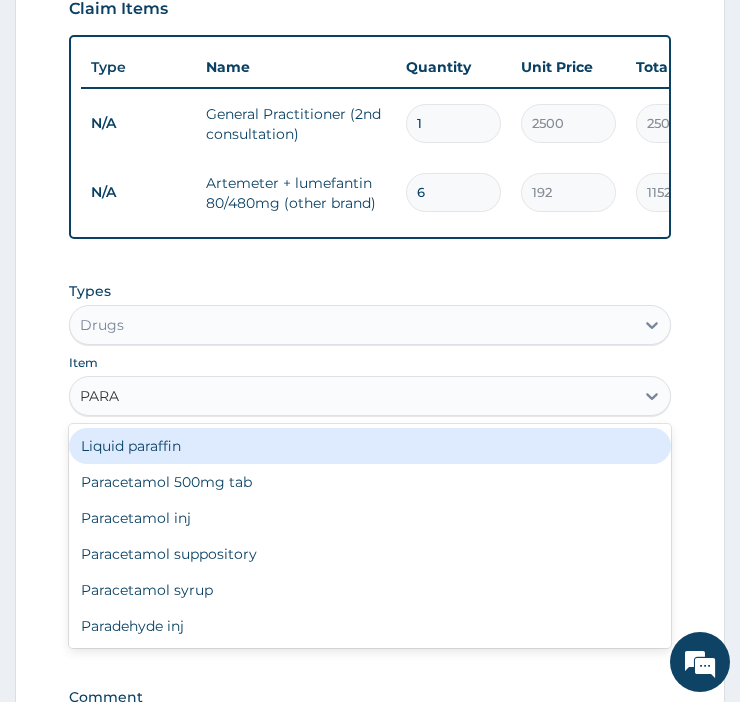 click on "Paracetamol 500mg tab" at bounding box center (370, 482) 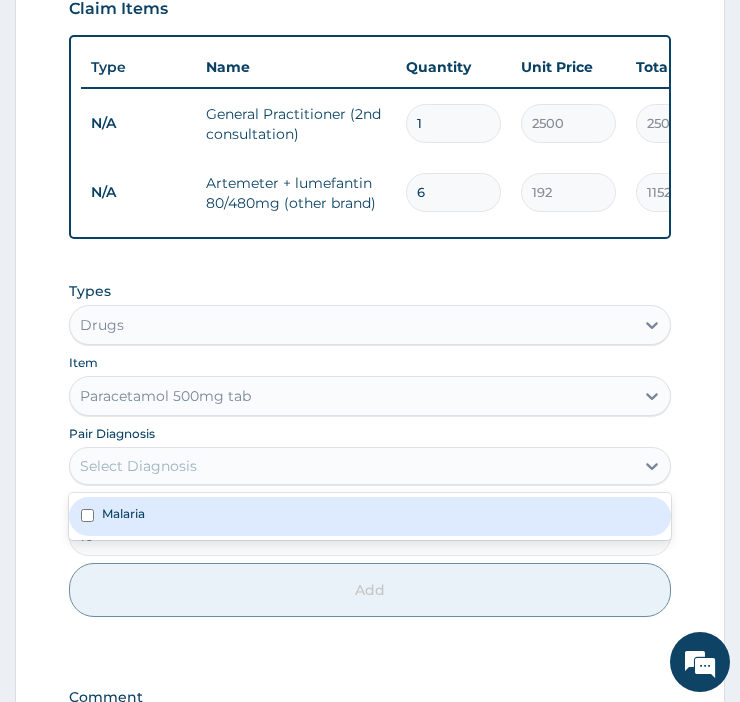 click on "Malaria" at bounding box center (370, 516) 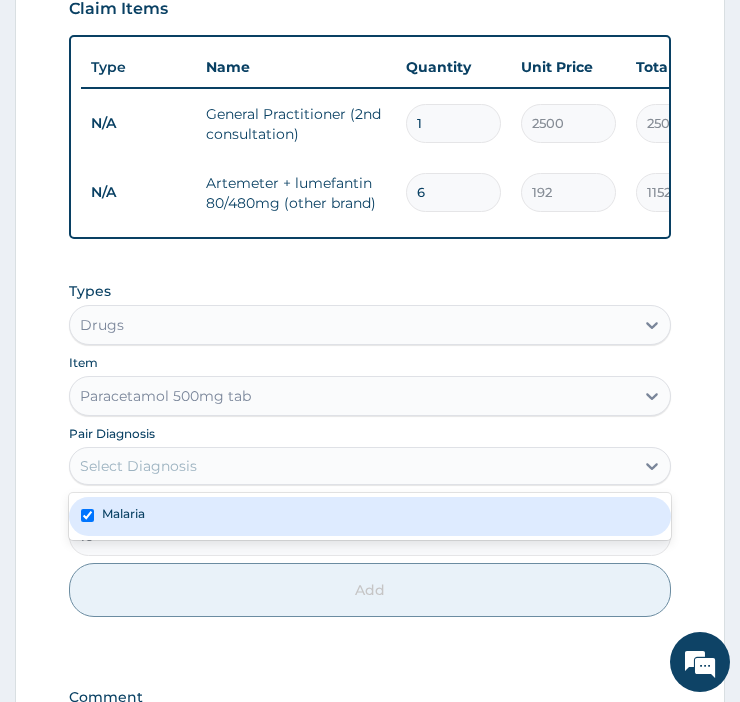 checkbox on "true" 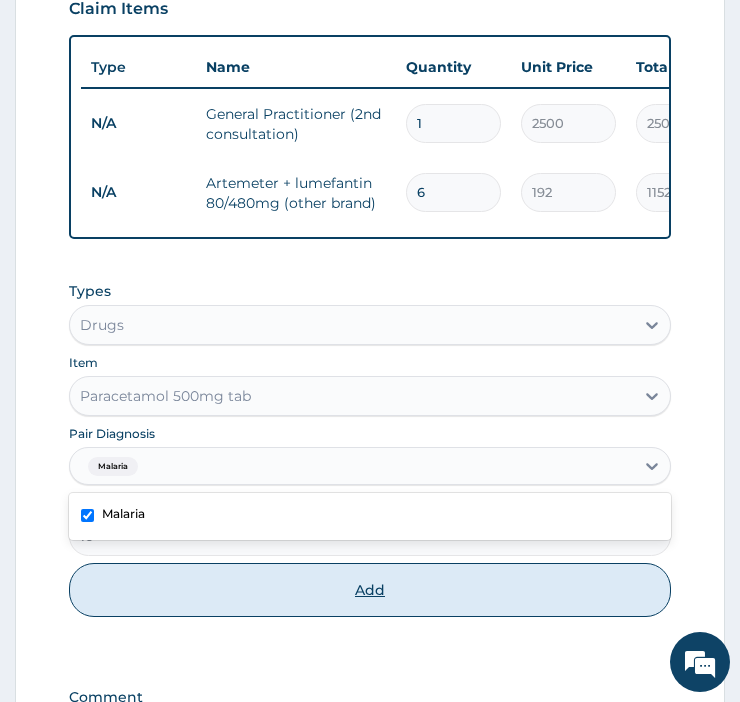 click on "Add" at bounding box center (370, 590) 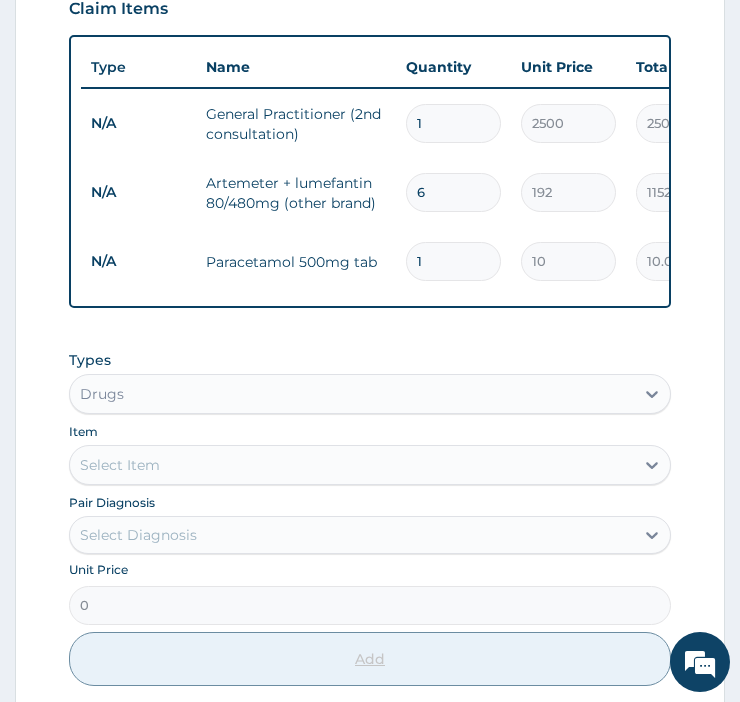 type on "18" 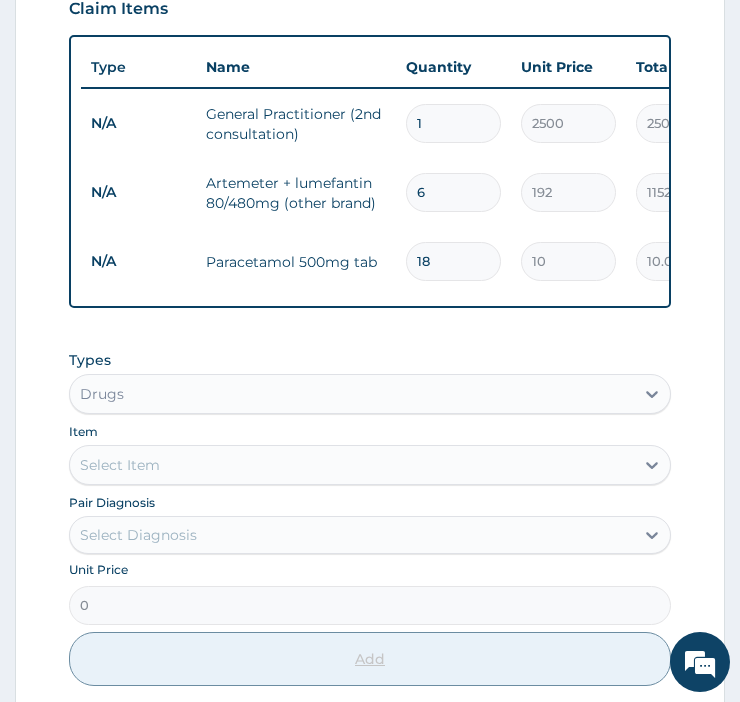 type on "180.00" 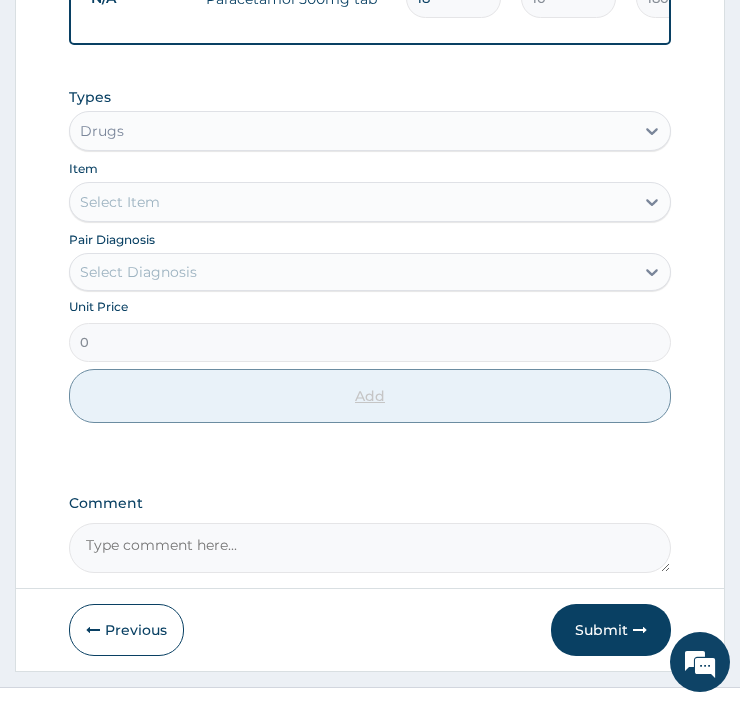 scroll, scrollTop: 1095, scrollLeft: 0, axis: vertical 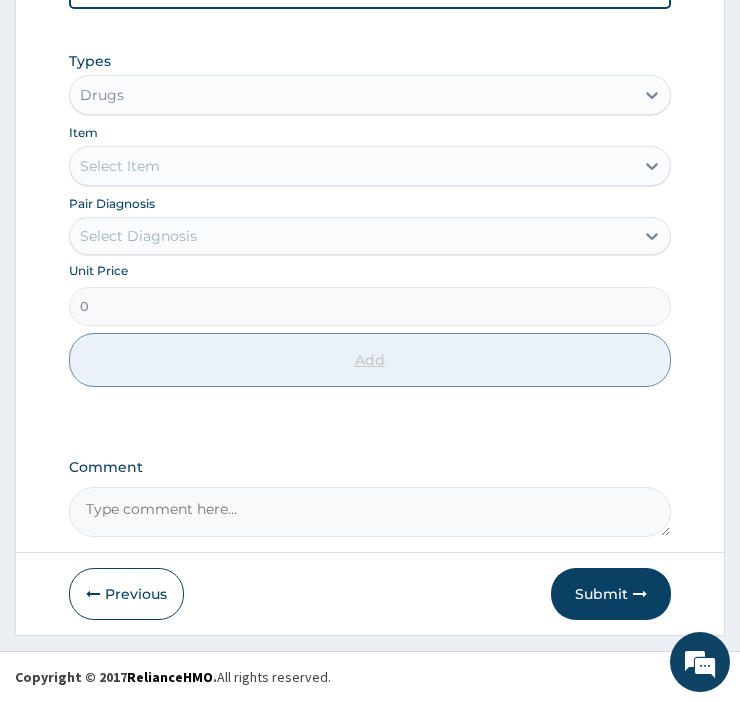 type on "18" 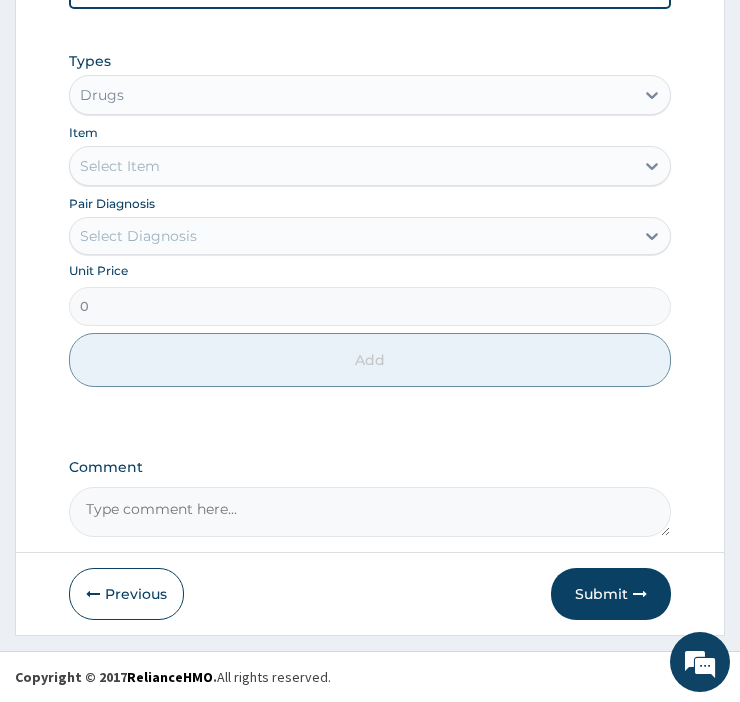 click on "Comment" at bounding box center [370, 512] 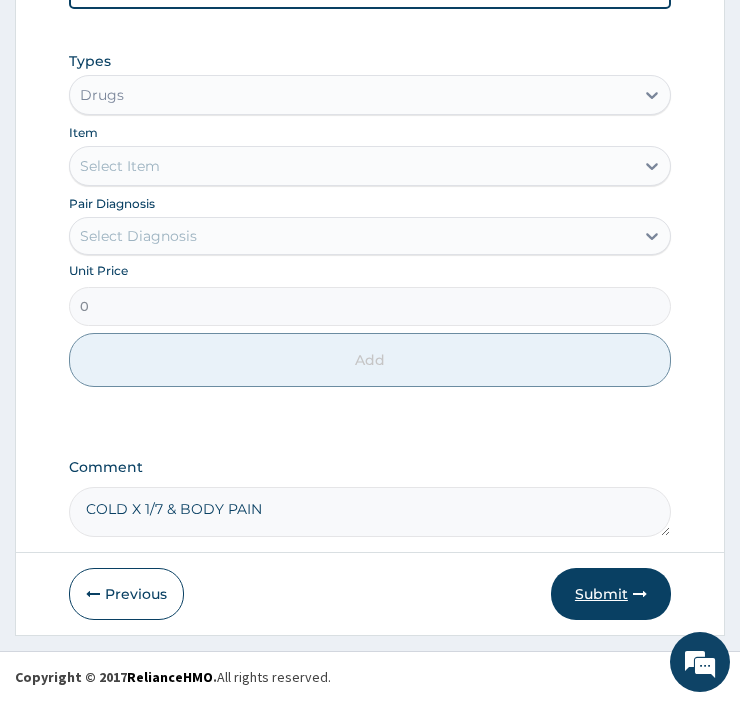 type on "COLD X 1/7 & BODY PAIN" 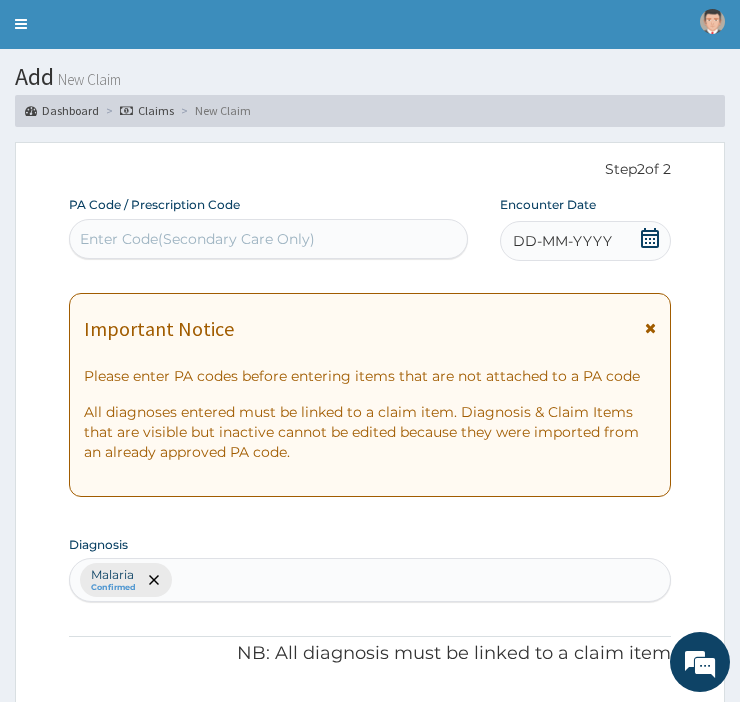 scroll, scrollTop: 50, scrollLeft: 0, axis: vertical 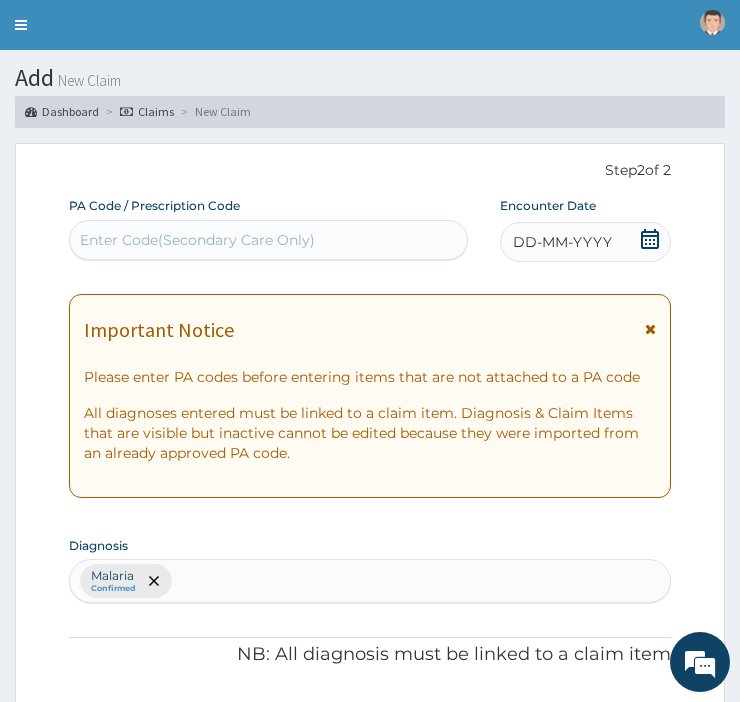 click on "DD-MM-YYYY" at bounding box center [562, 242] 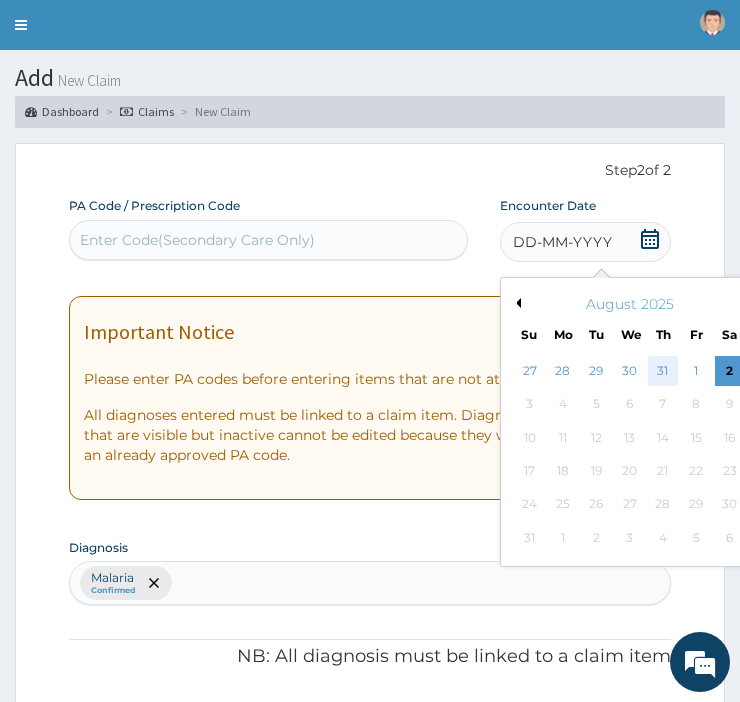 click on "31" at bounding box center [663, 371] 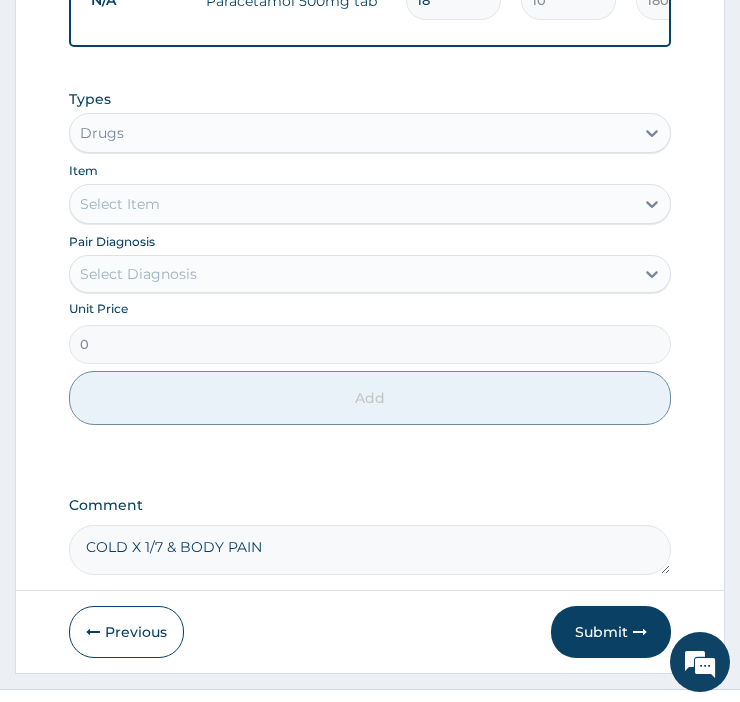 scroll, scrollTop: 1095, scrollLeft: 0, axis: vertical 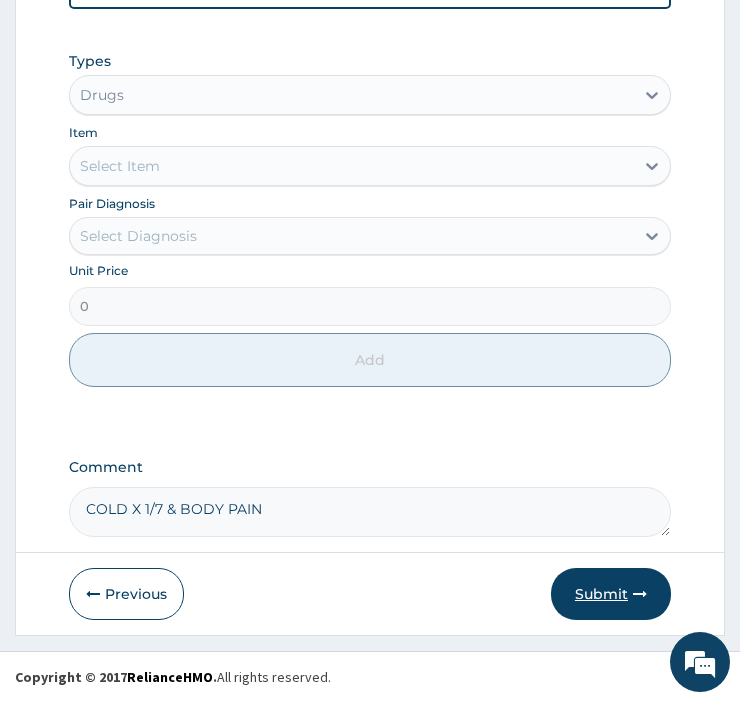 click on "Submit" at bounding box center [611, 594] 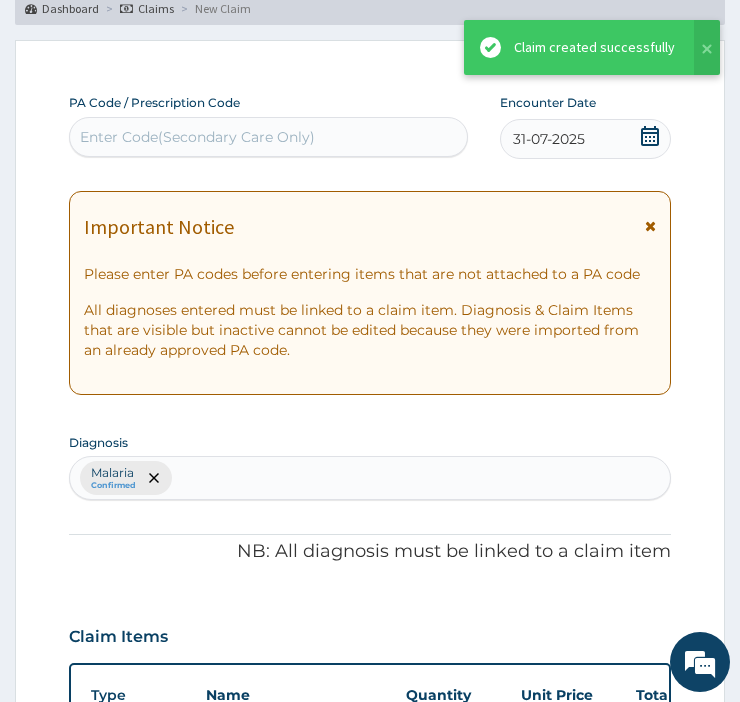 scroll, scrollTop: 1095, scrollLeft: 0, axis: vertical 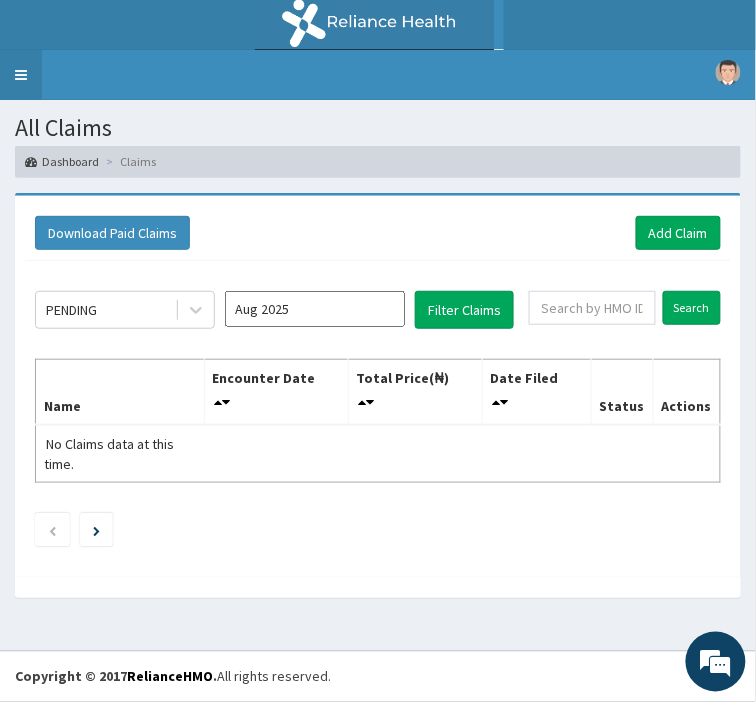 click on "Toggle navigation" at bounding box center (21, 75) 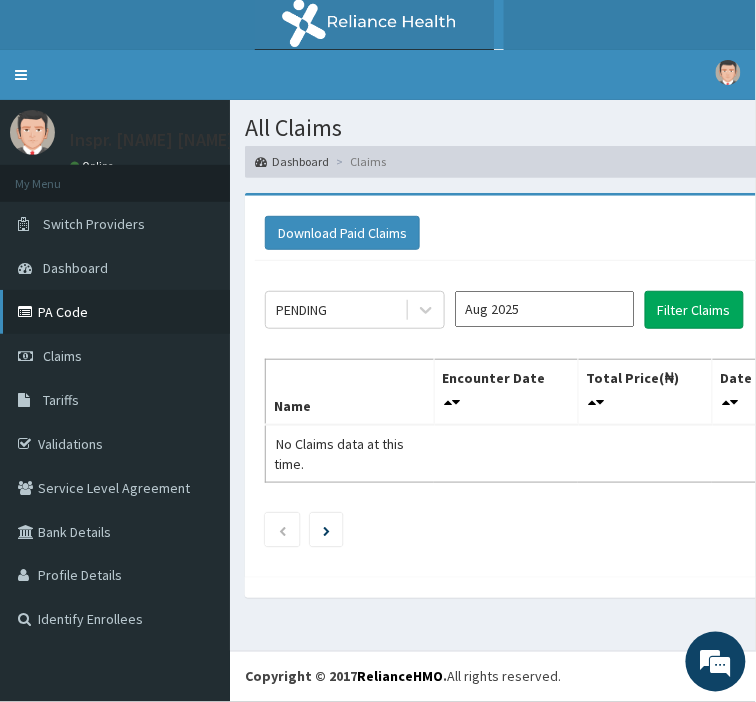click on "PA Code" at bounding box center (115, 312) 